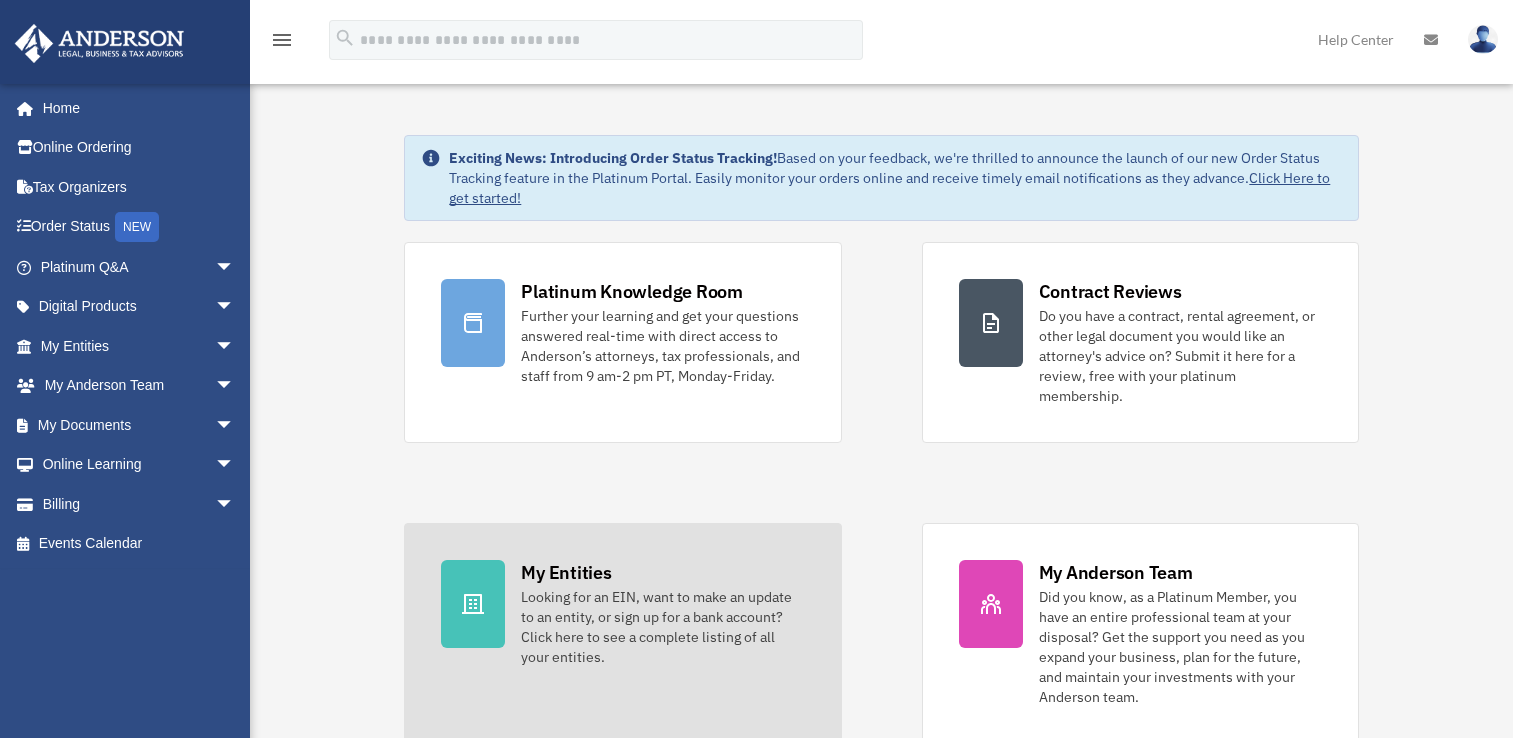 scroll, scrollTop: 0, scrollLeft: 0, axis: both 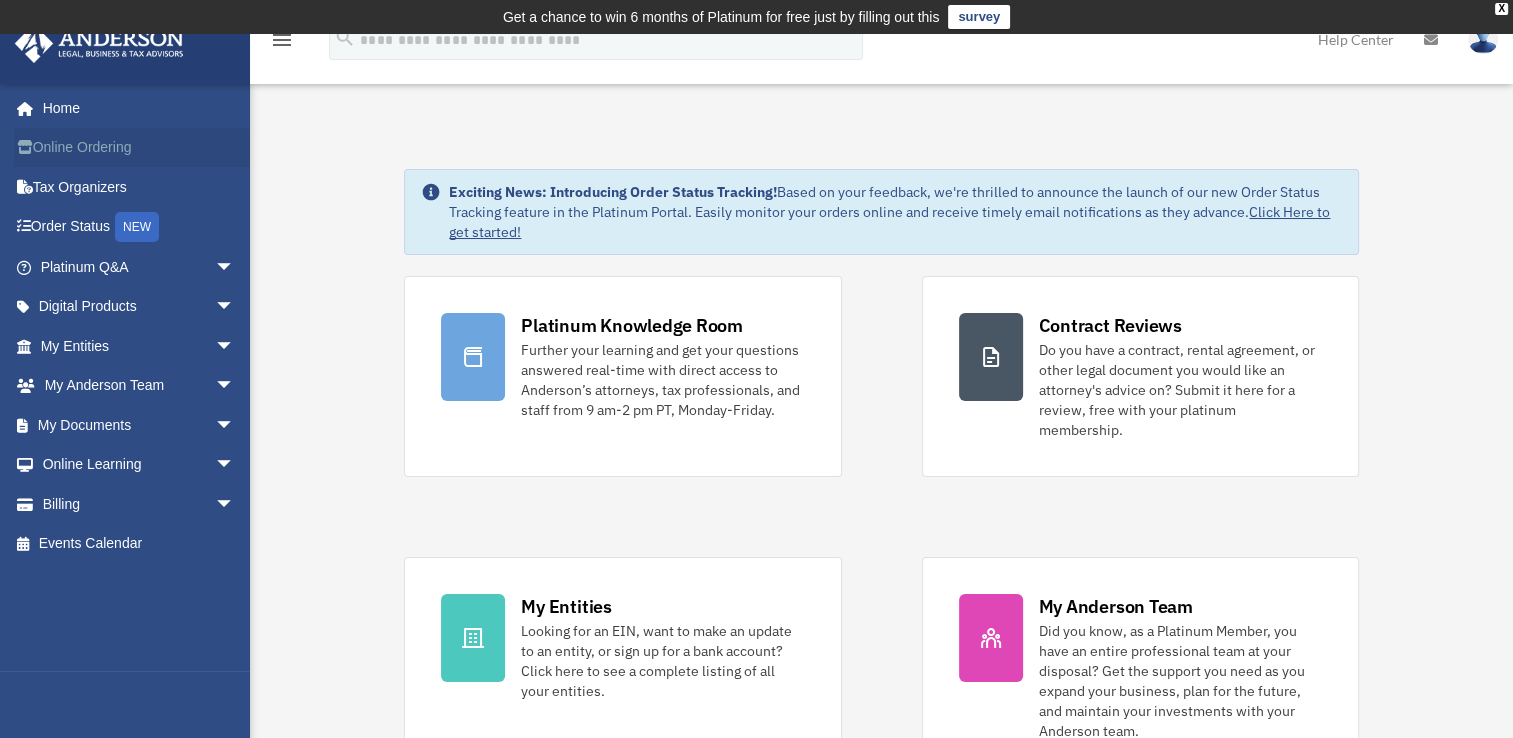 click on "Online Ordering" at bounding box center (139, 148) 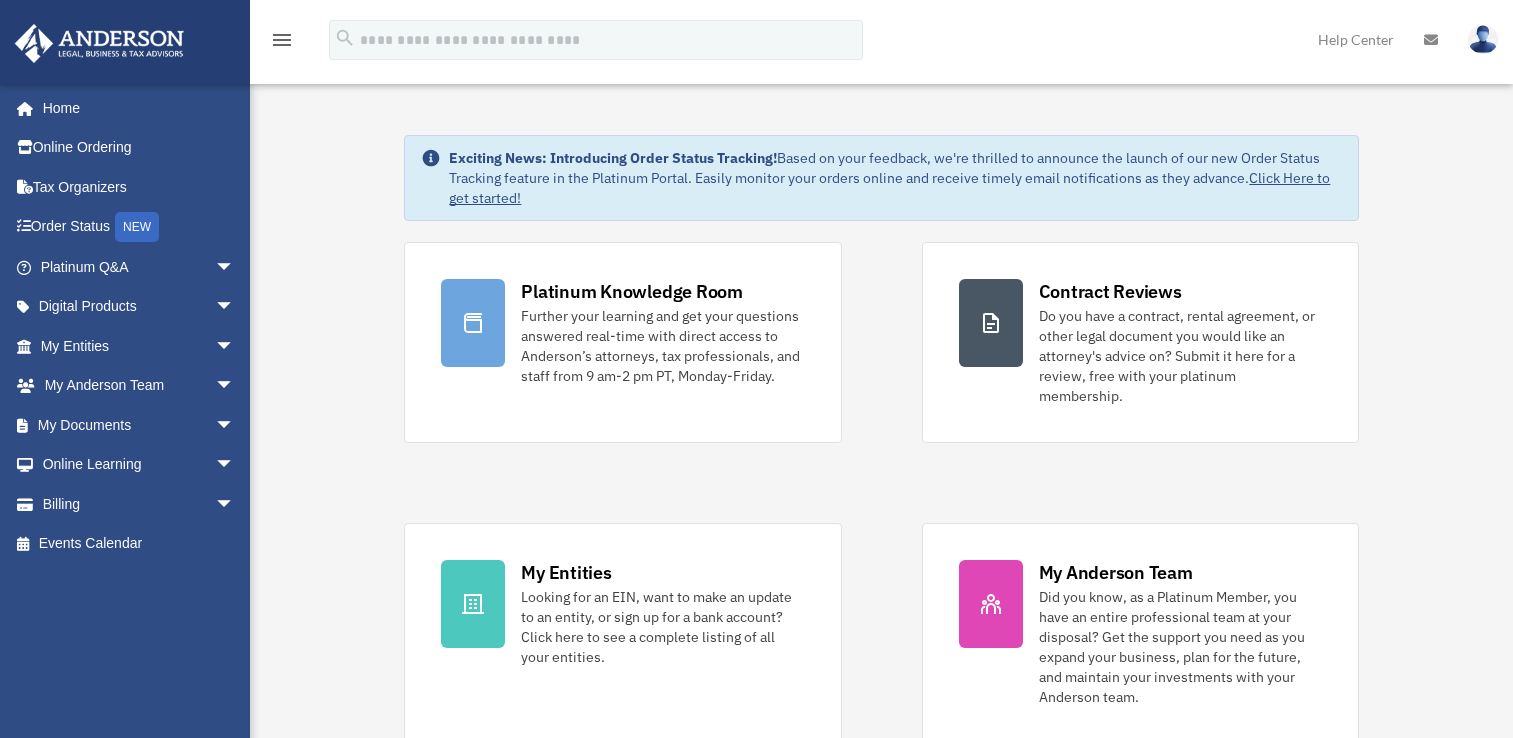 scroll, scrollTop: 0, scrollLeft: 0, axis: both 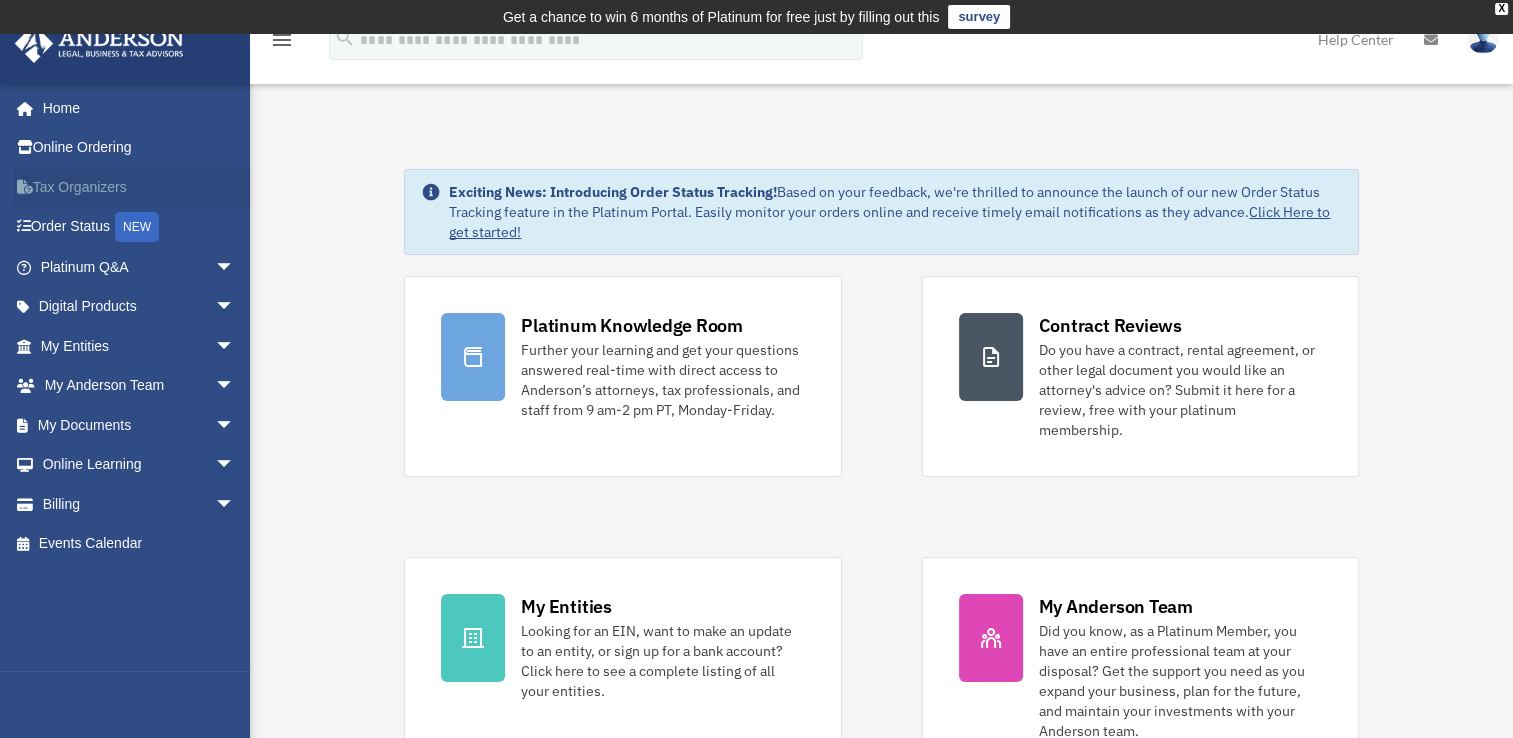 click on "Tax Organizers" at bounding box center [139, 187] 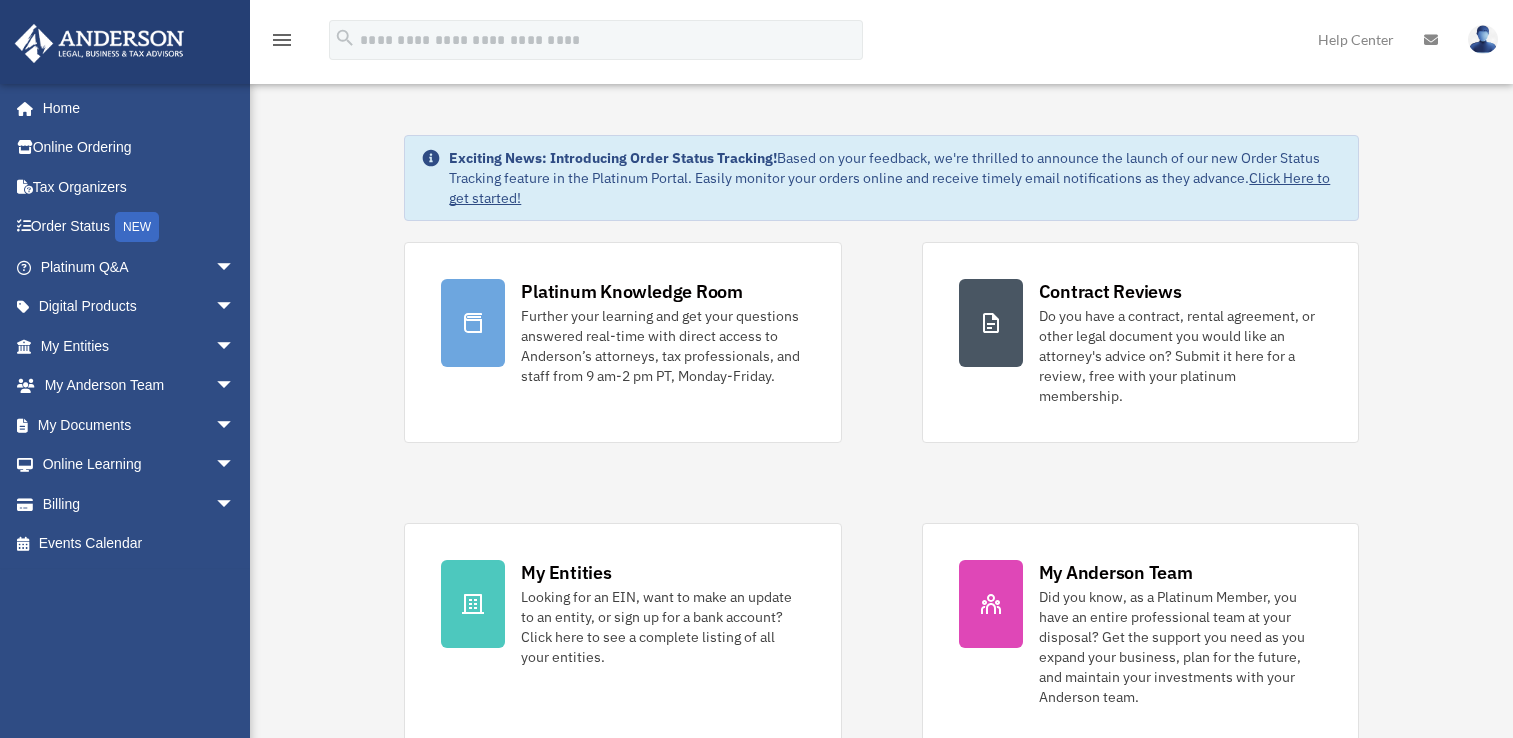 scroll, scrollTop: 0, scrollLeft: 0, axis: both 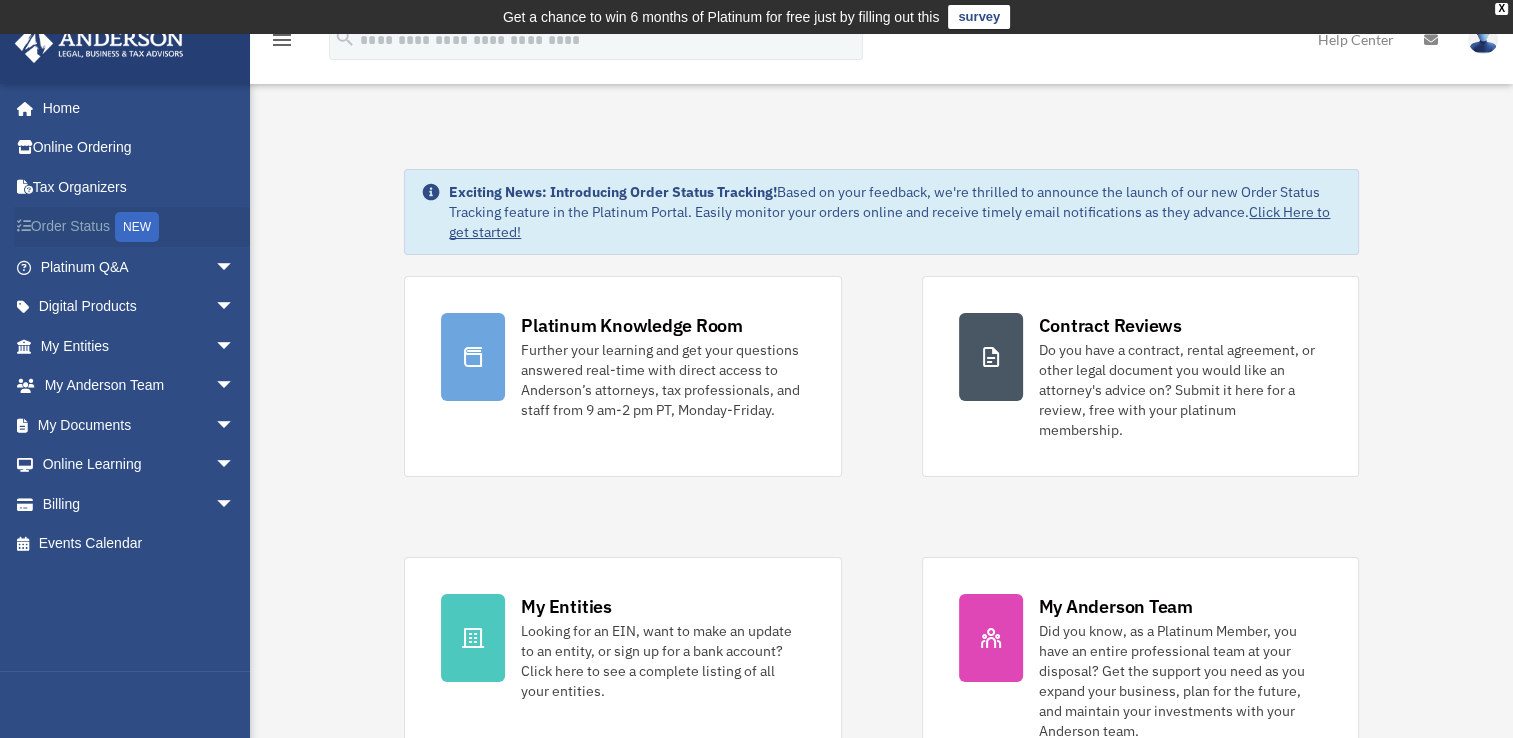 click on "Order Status  NEW" at bounding box center [139, 227] 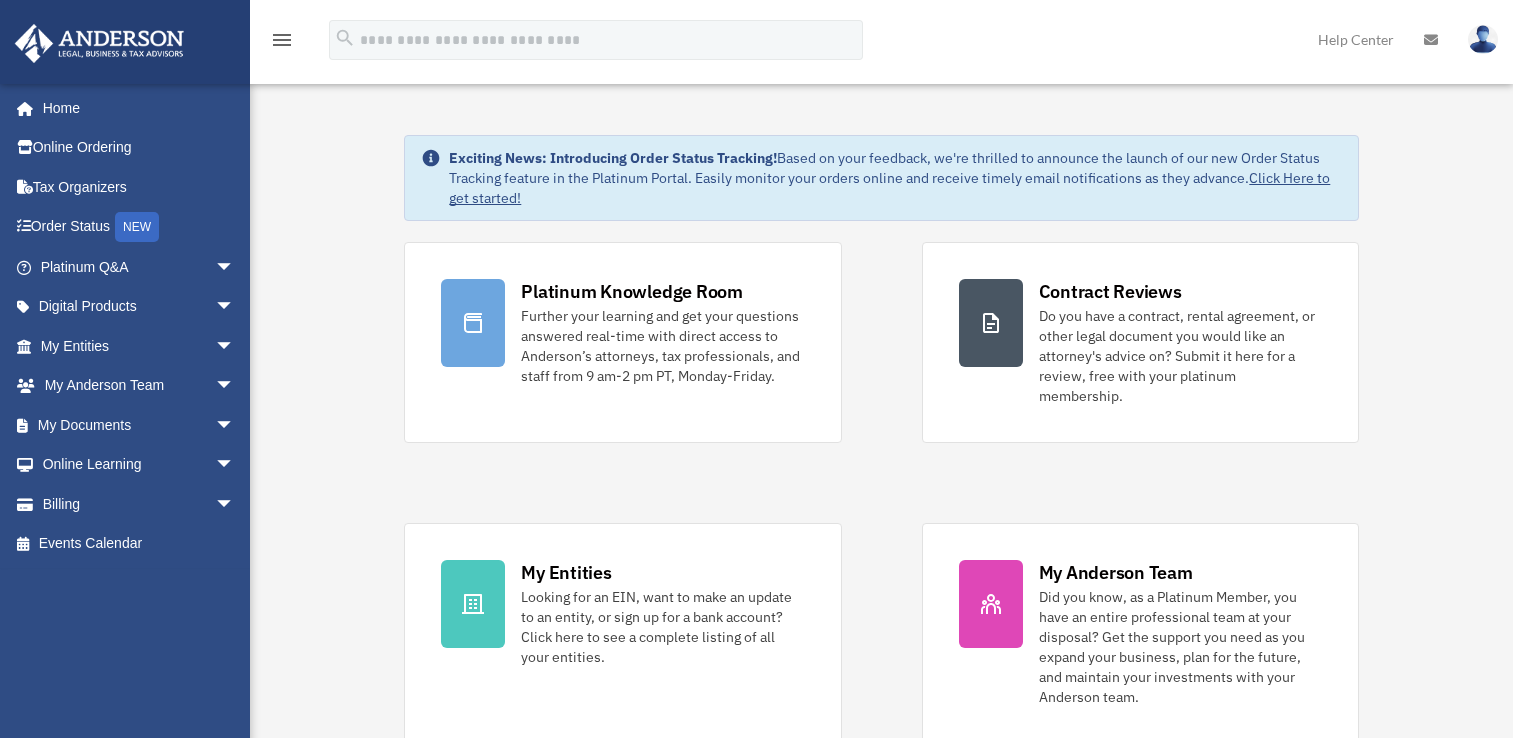scroll, scrollTop: 0, scrollLeft: 0, axis: both 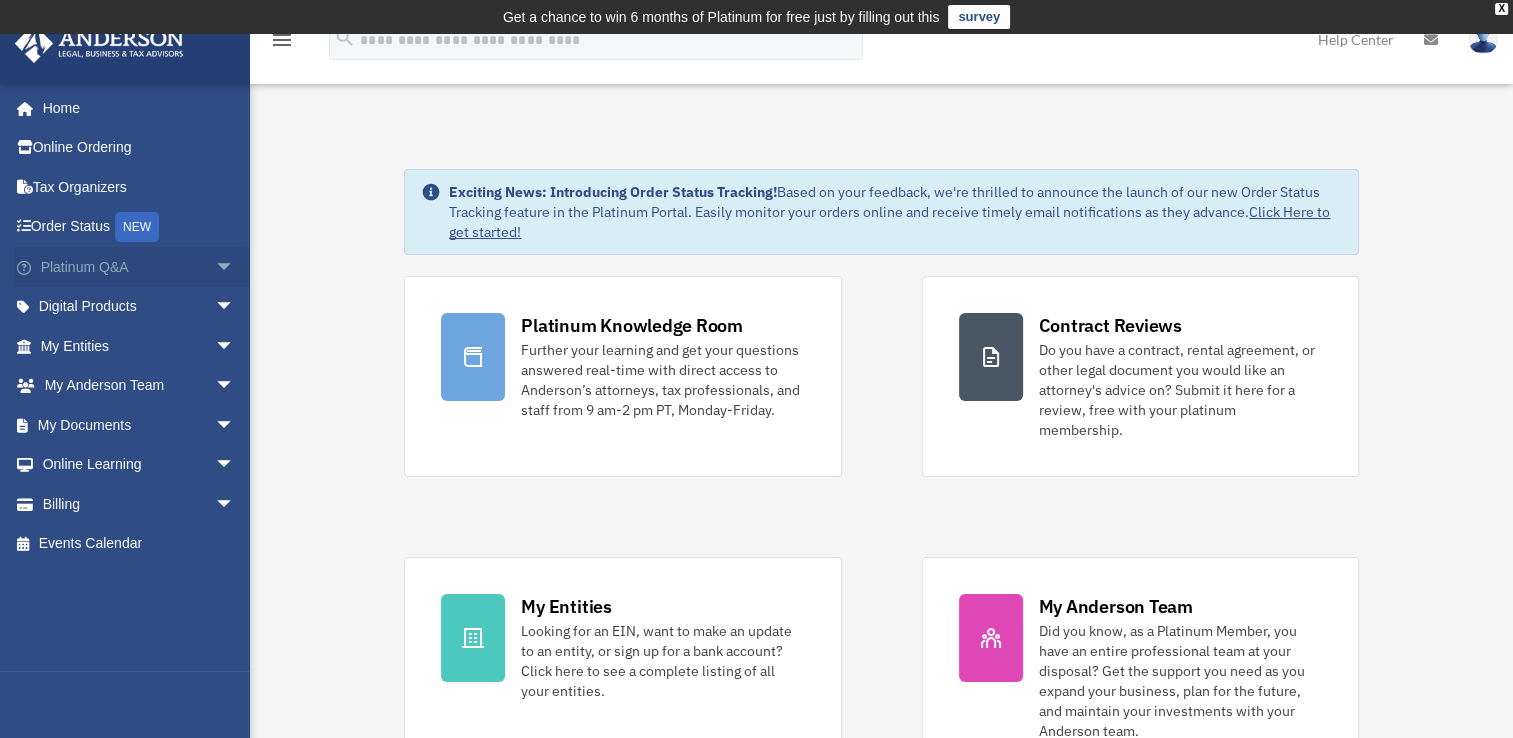 click on "arrow_drop_down" at bounding box center [235, 267] 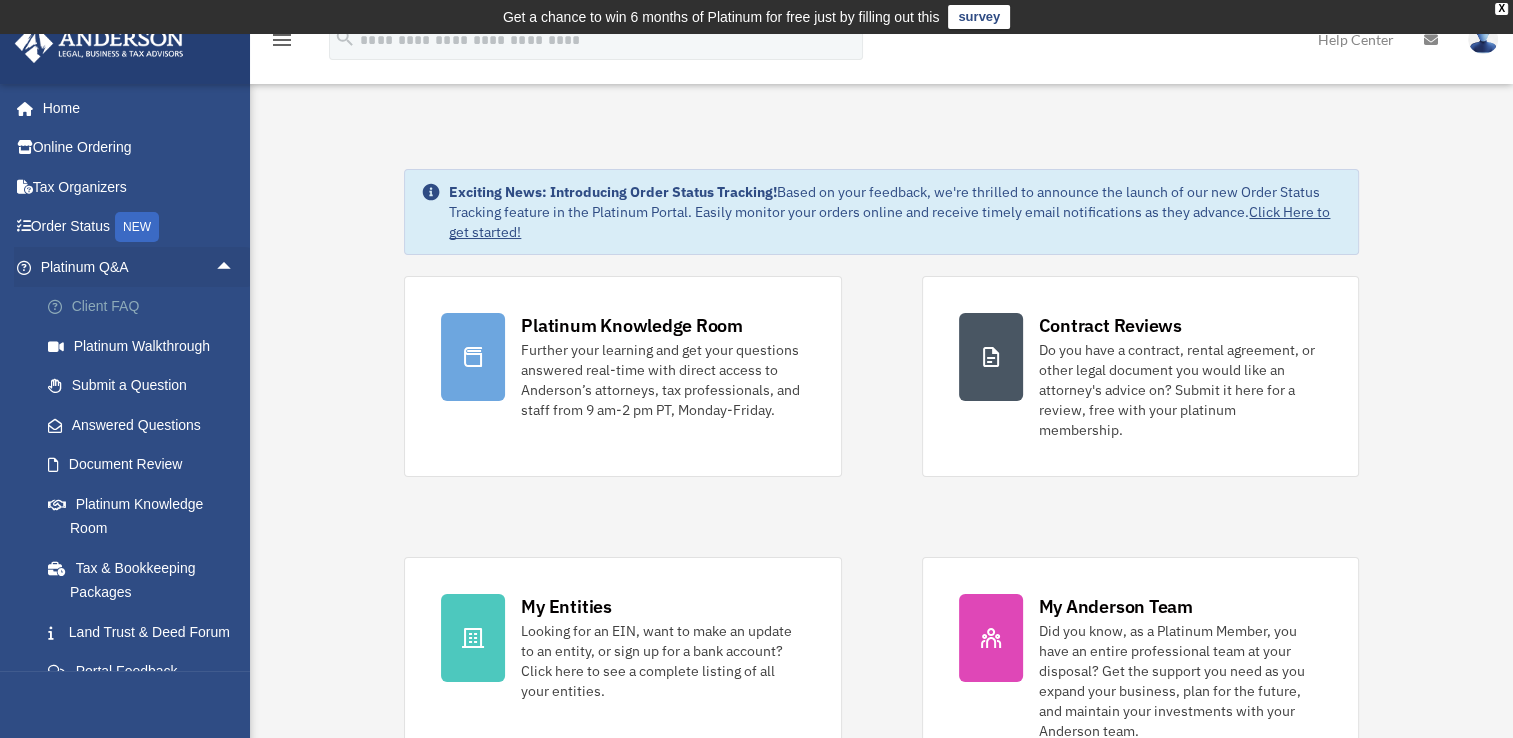 click on "Client FAQ" at bounding box center (146, 307) 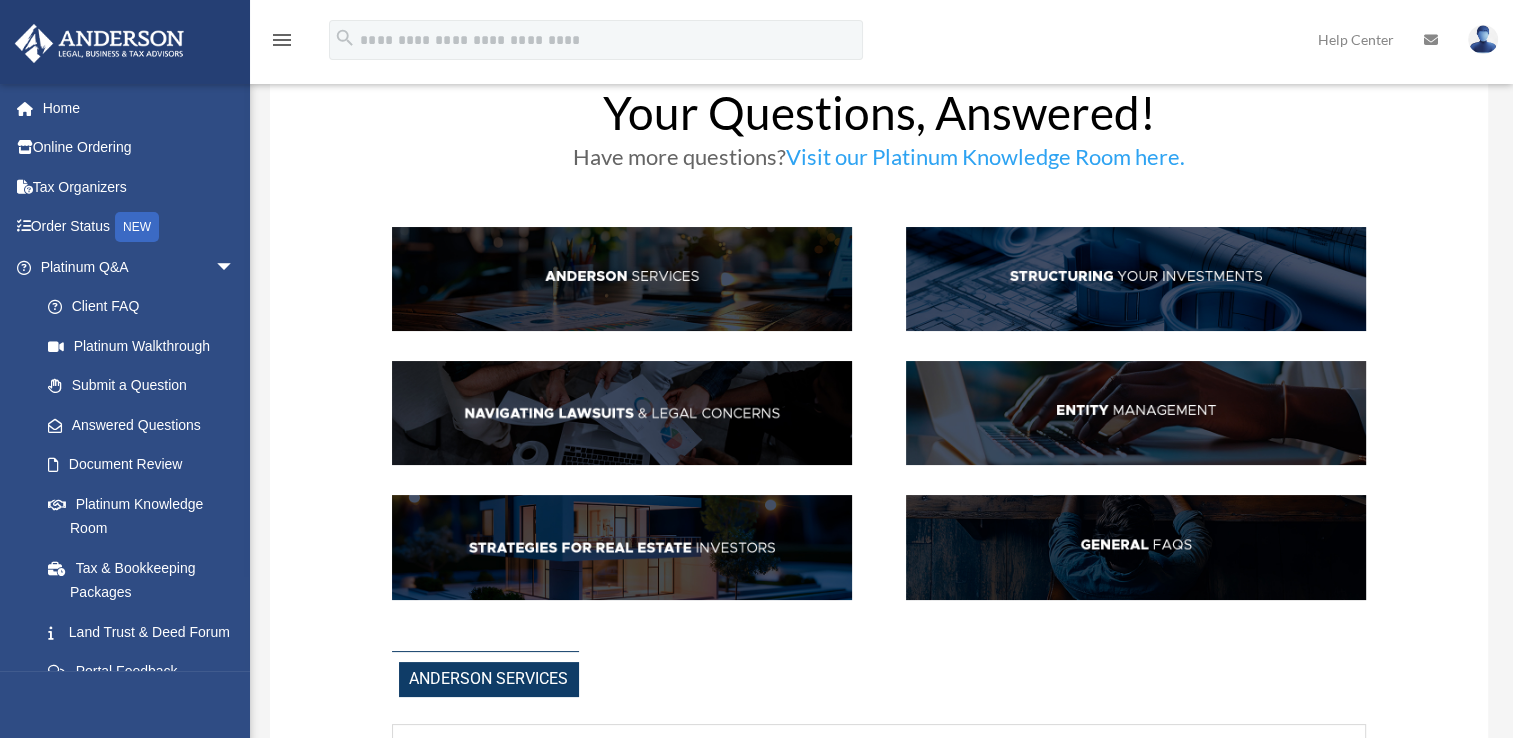 scroll, scrollTop: 0, scrollLeft: 0, axis: both 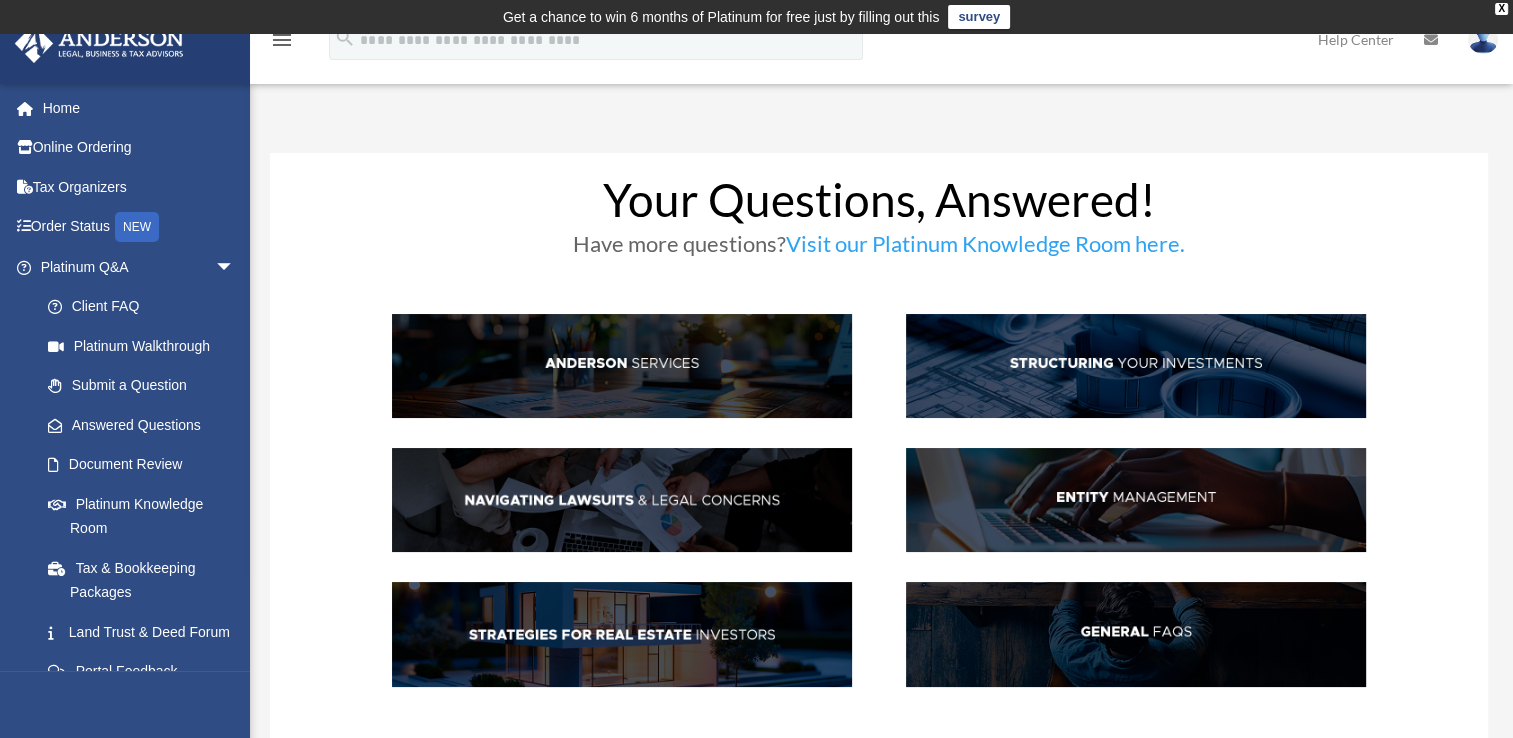 click at bounding box center [622, 366] 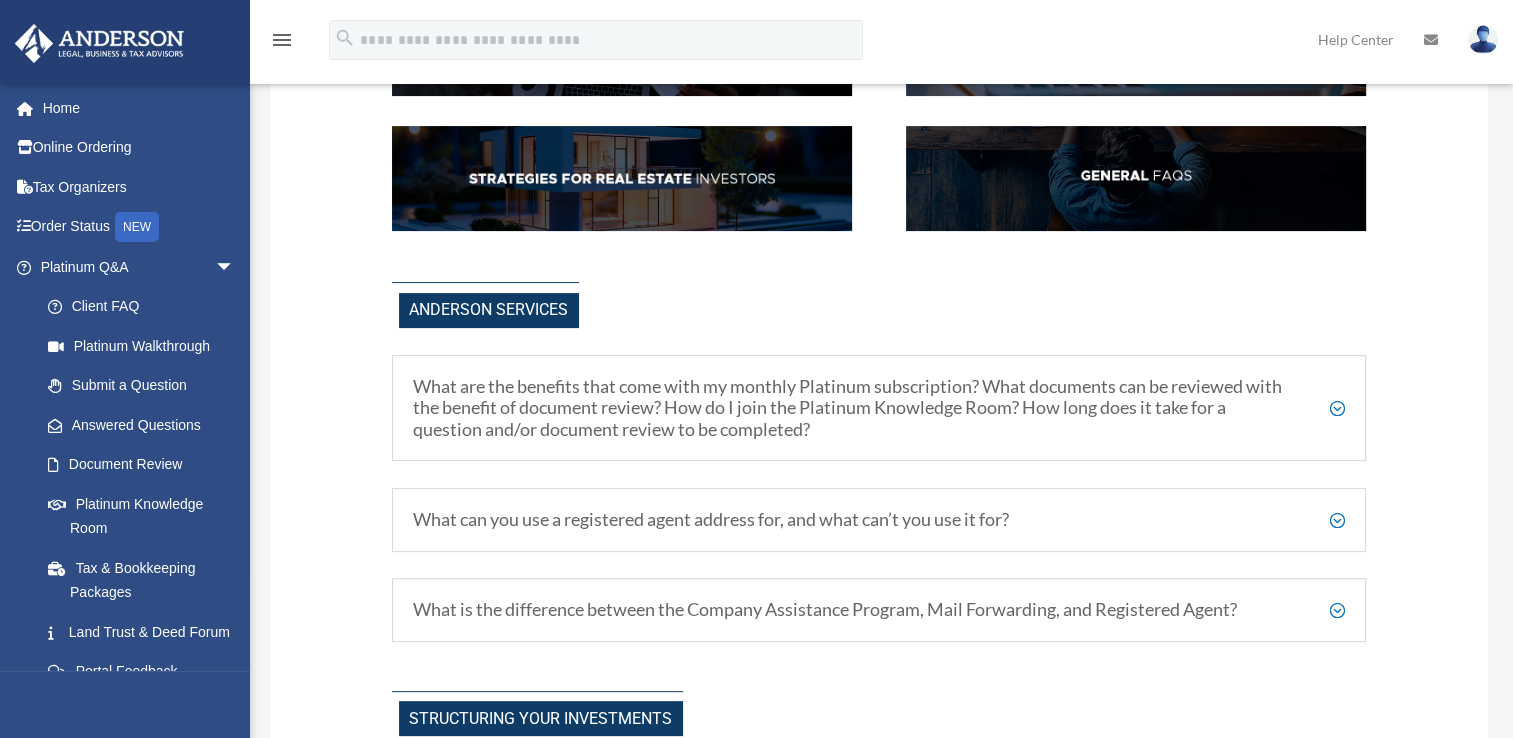 scroll, scrollTop: 616, scrollLeft: 0, axis: vertical 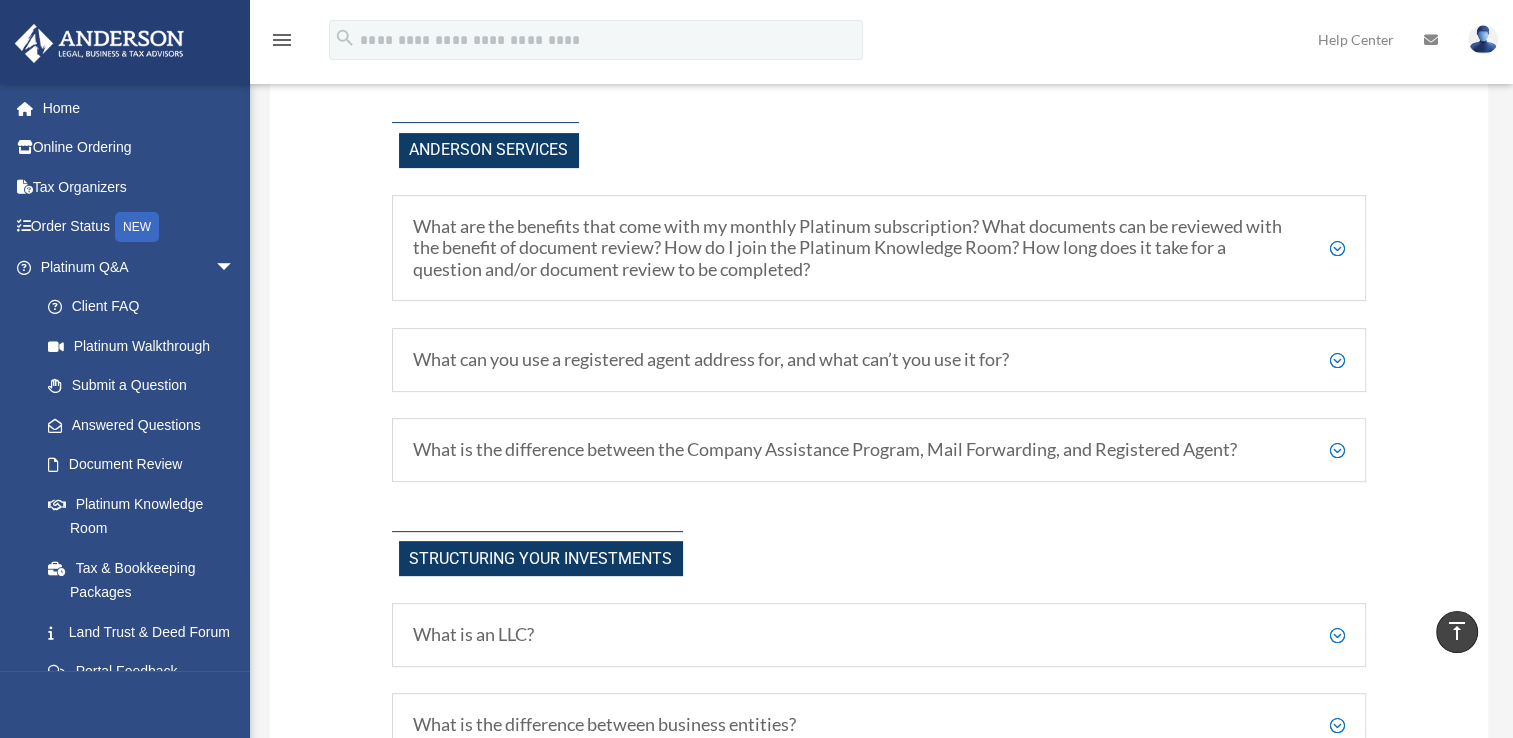 click on "What are the benefits that come with my monthly Platinum subscription? What documents can be reviewed with the benefit of document review? How do I join the Platinum Knowledge Room? How long does it take for a question and/or document review to be completed?" at bounding box center (879, 248) 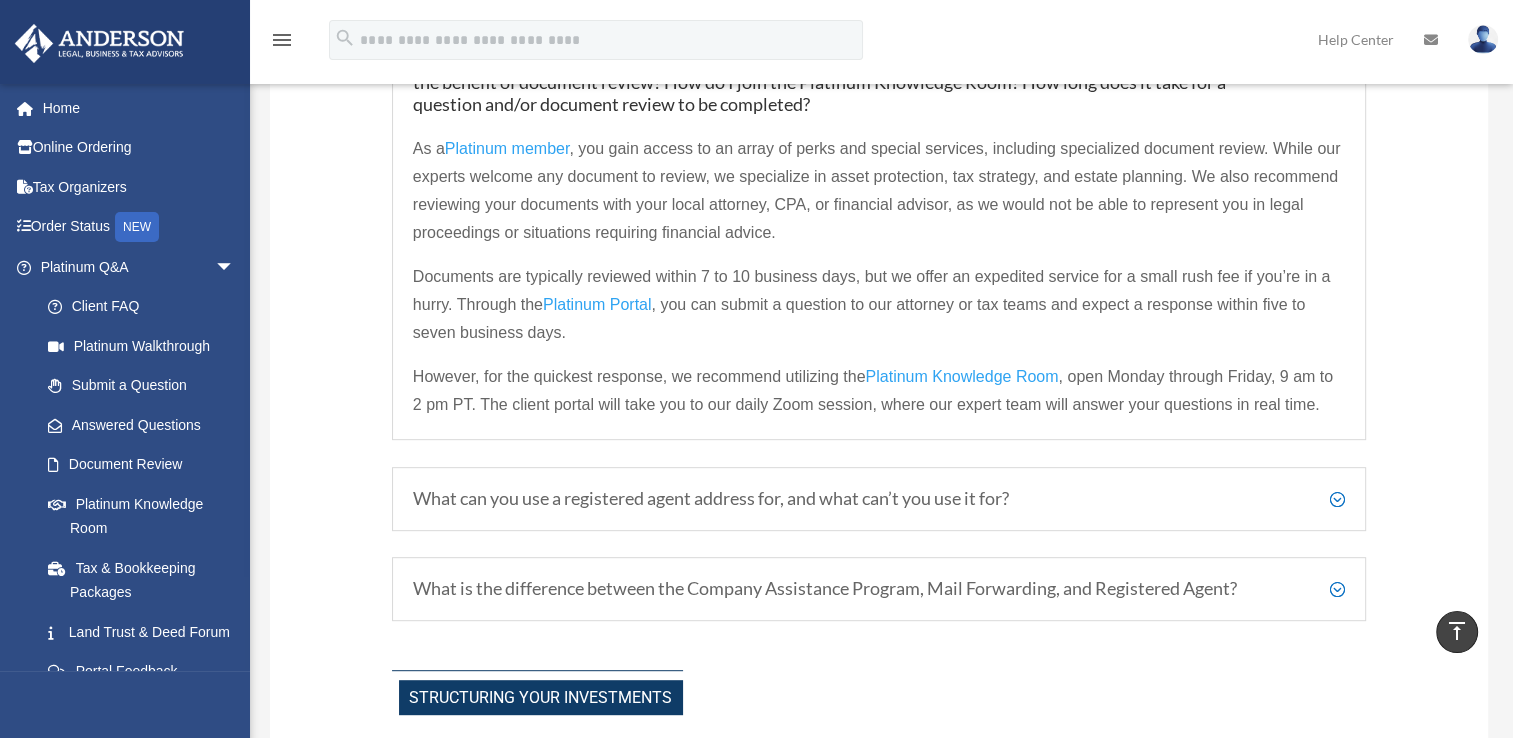 scroll, scrollTop: 816, scrollLeft: 0, axis: vertical 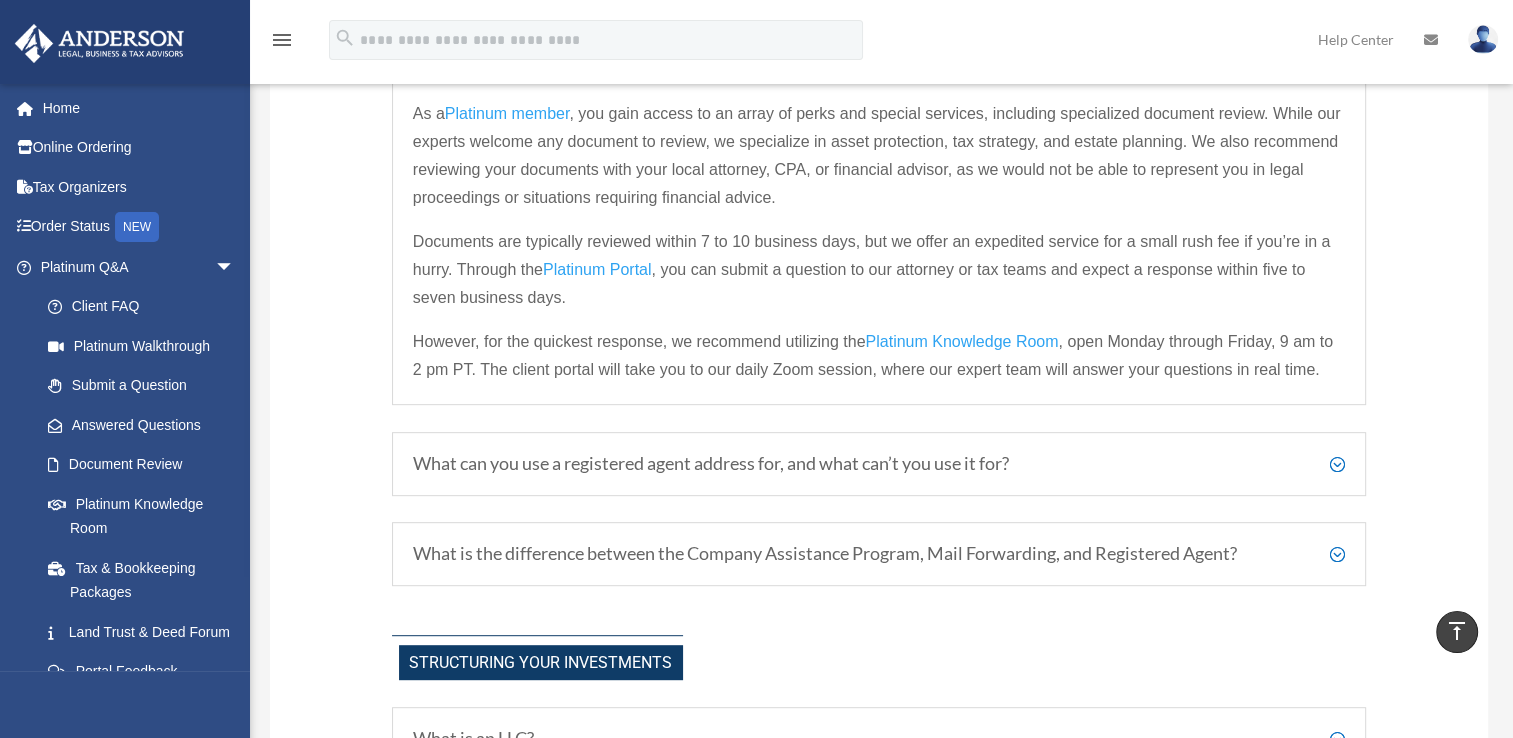 click on "What can you use a registered agent address for, and what can’t you use it for?" at bounding box center (879, 464) 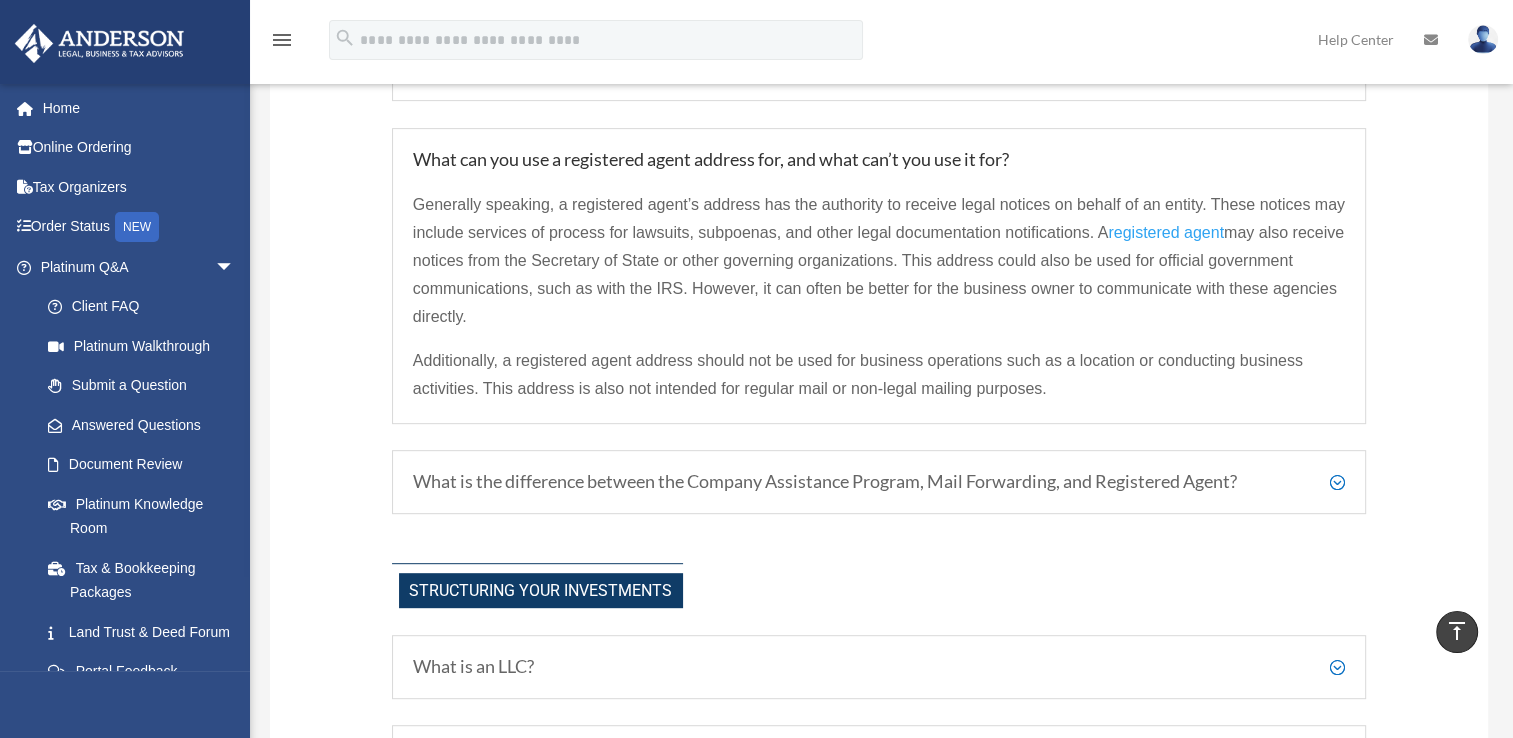 drag, startPoint x: 736, startPoint y: 475, endPoint x: 1339, endPoint y: 478, distance: 603.00745 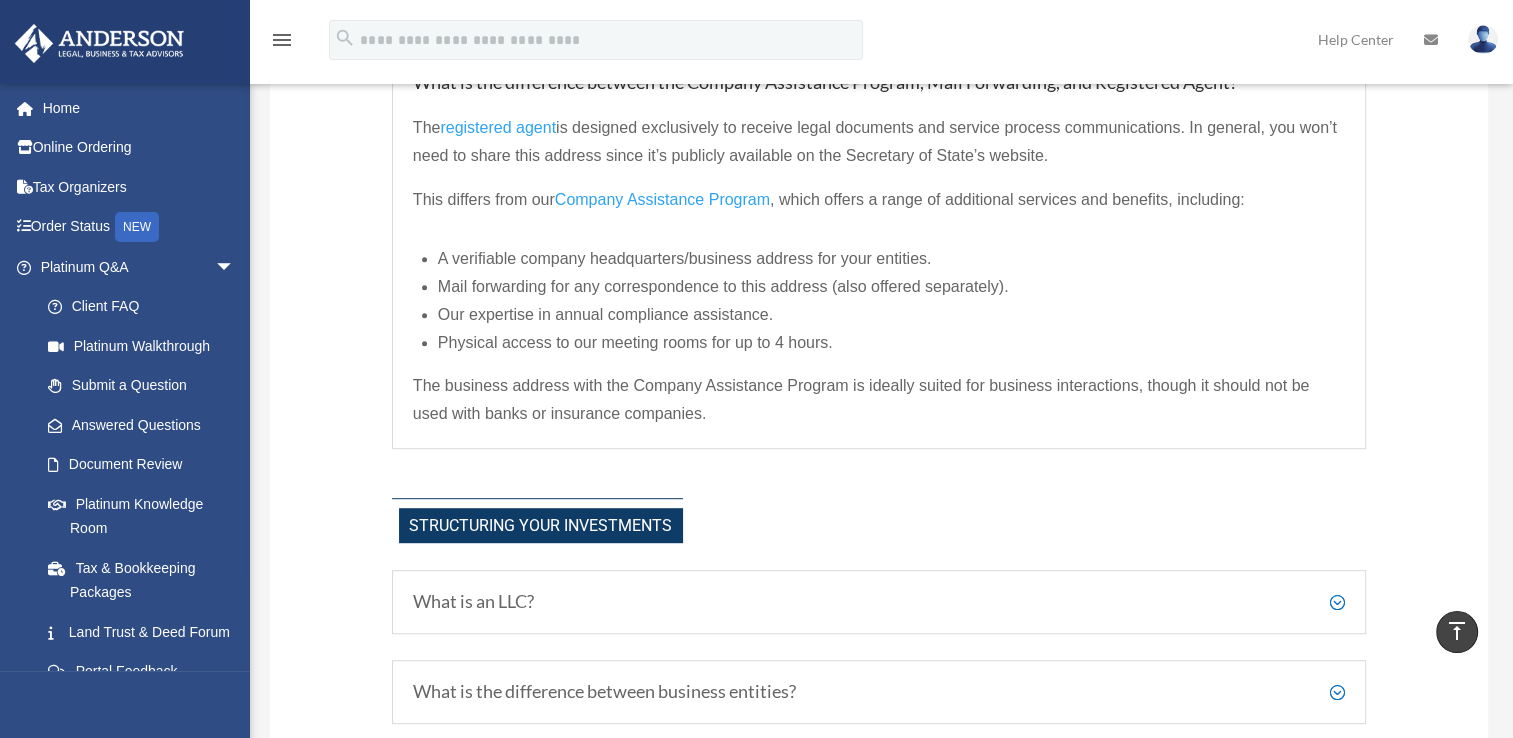 scroll, scrollTop: 1116, scrollLeft: 0, axis: vertical 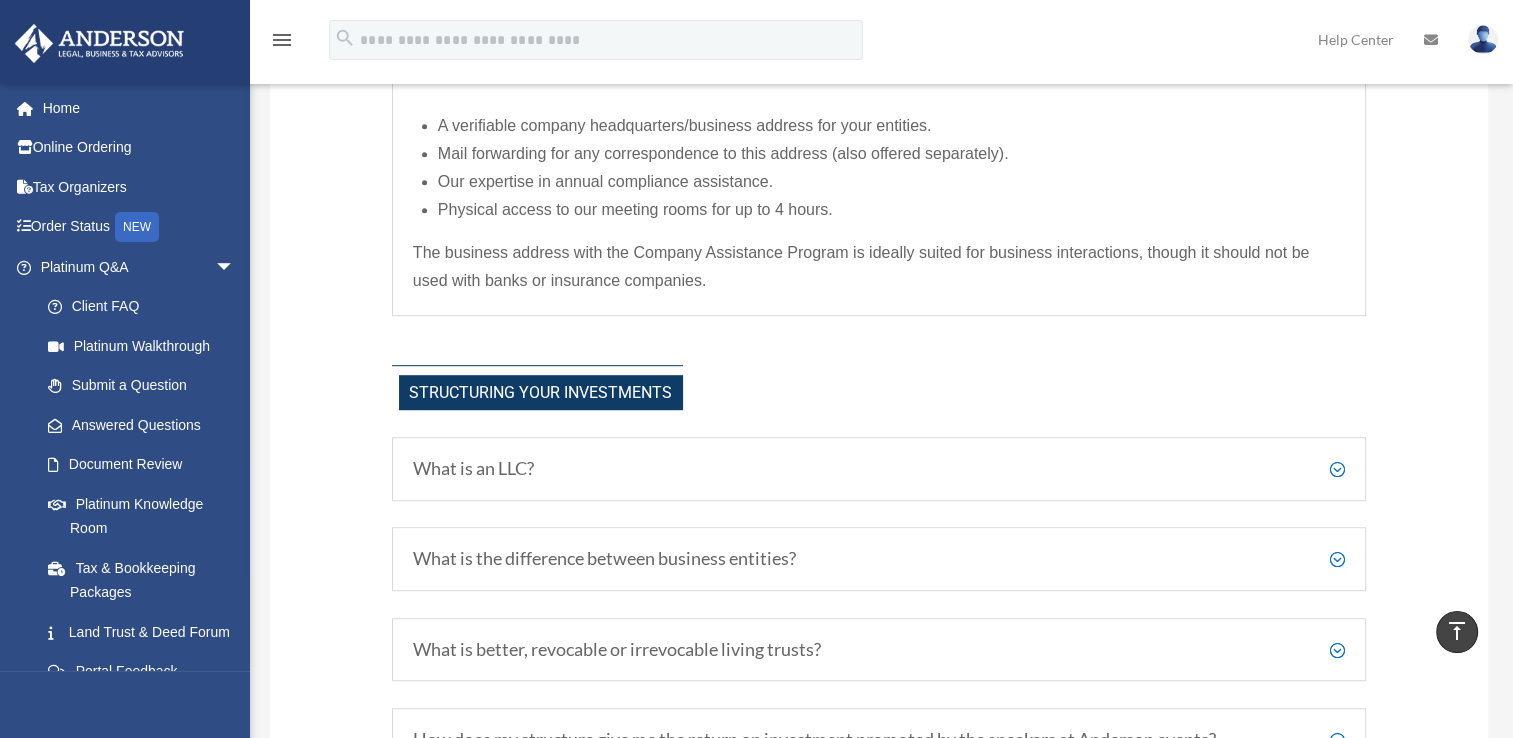 click on "What is an LLC?" at bounding box center (879, 469) 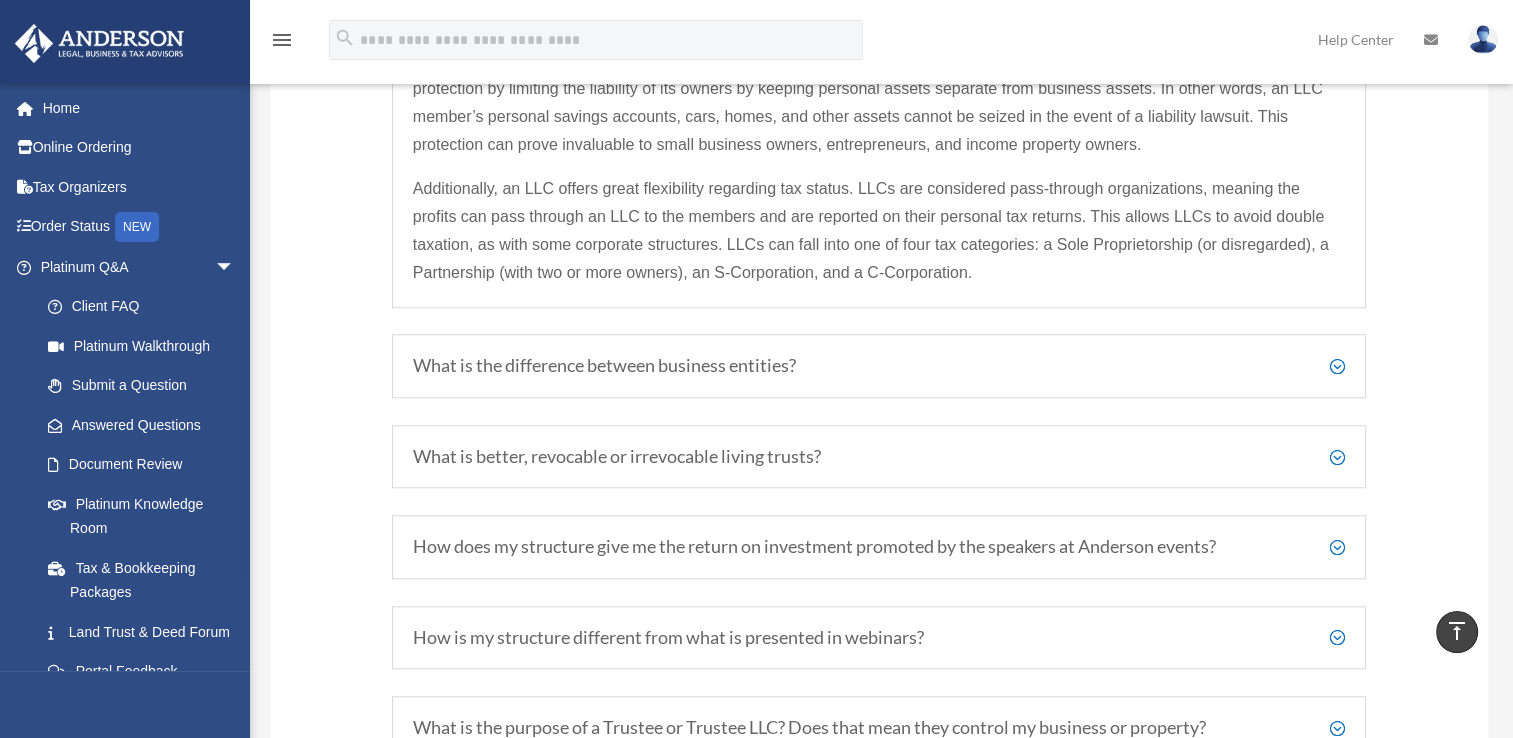 scroll, scrollTop: 1616, scrollLeft: 0, axis: vertical 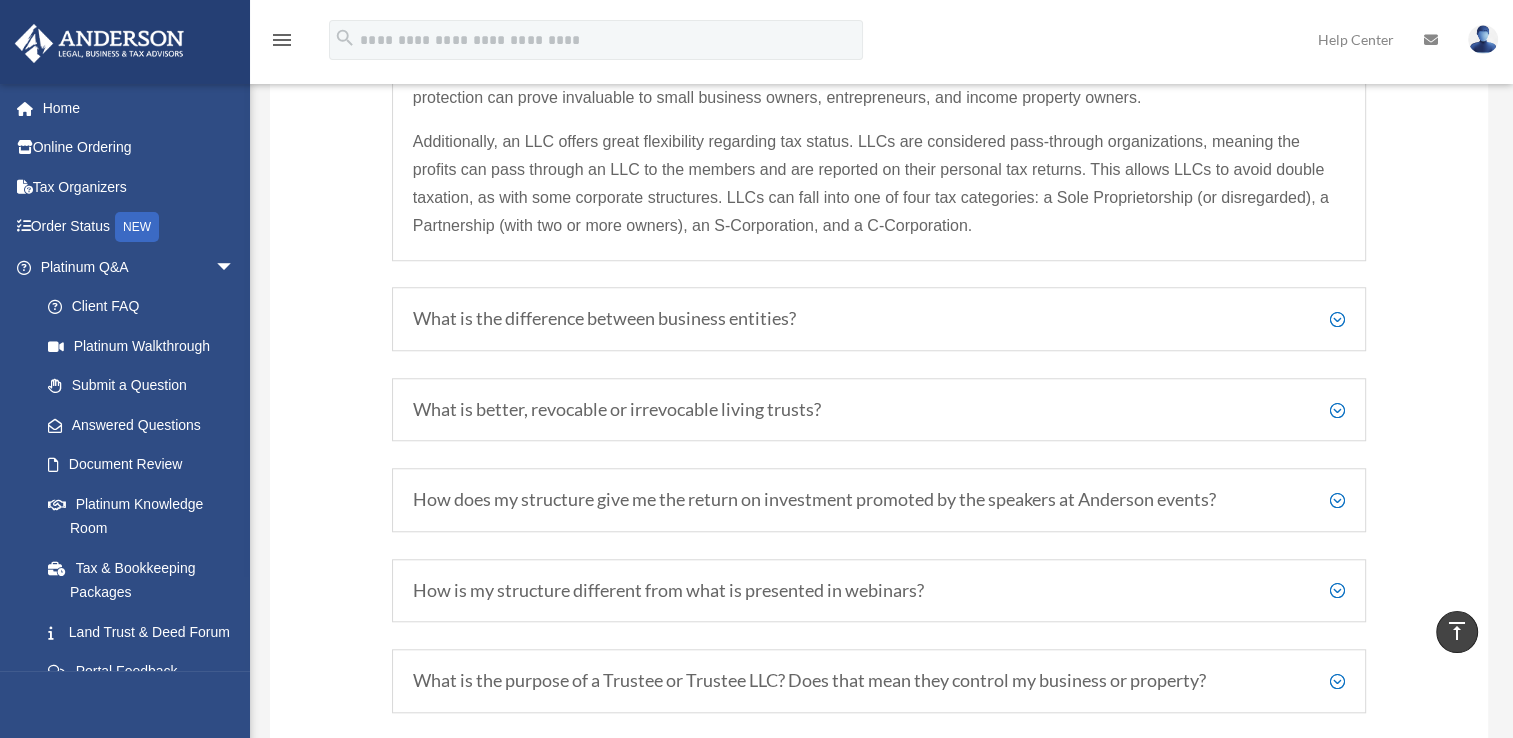 click on "What is the difference between business entities?" at bounding box center (879, 319) 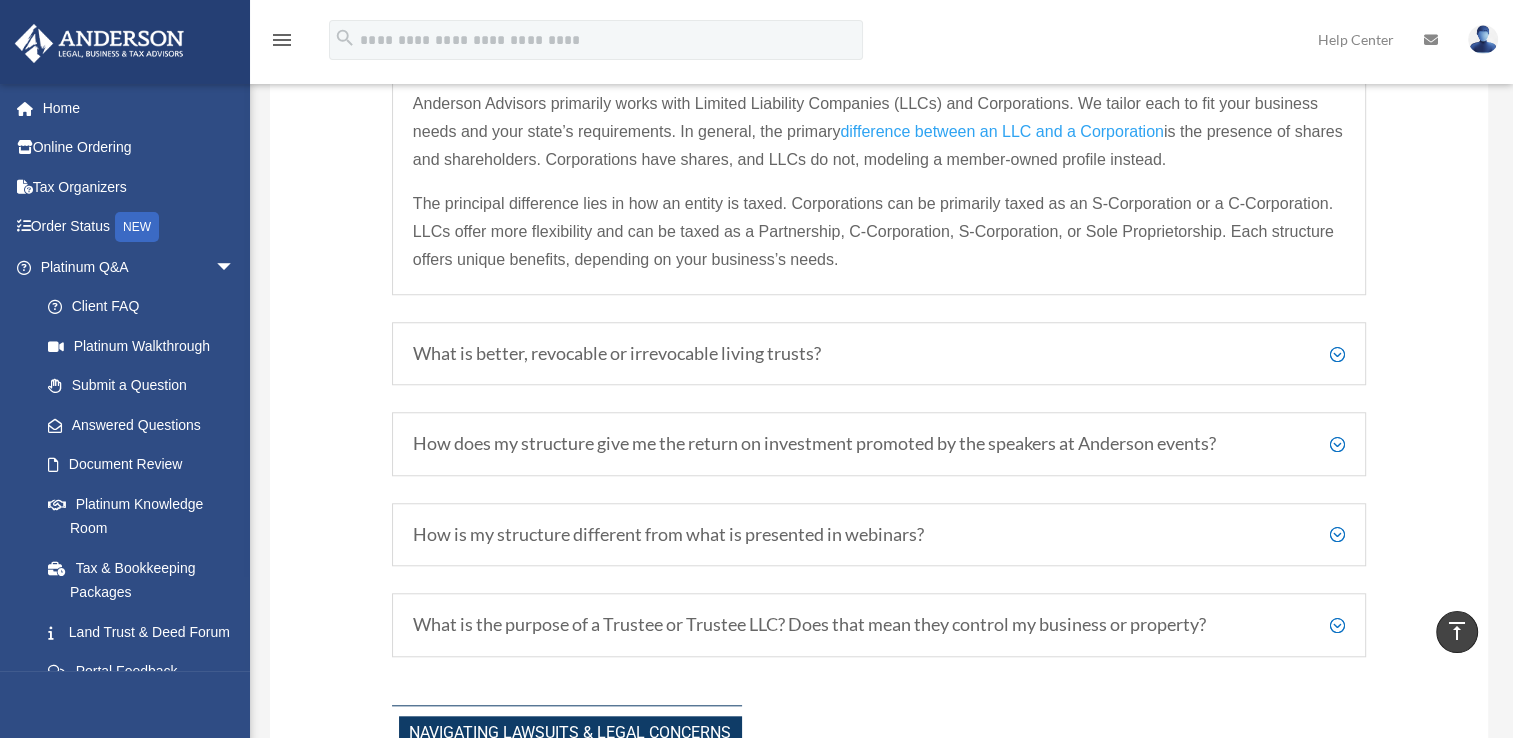 scroll, scrollTop: 1516, scrollLeft: 0, axis: vertical 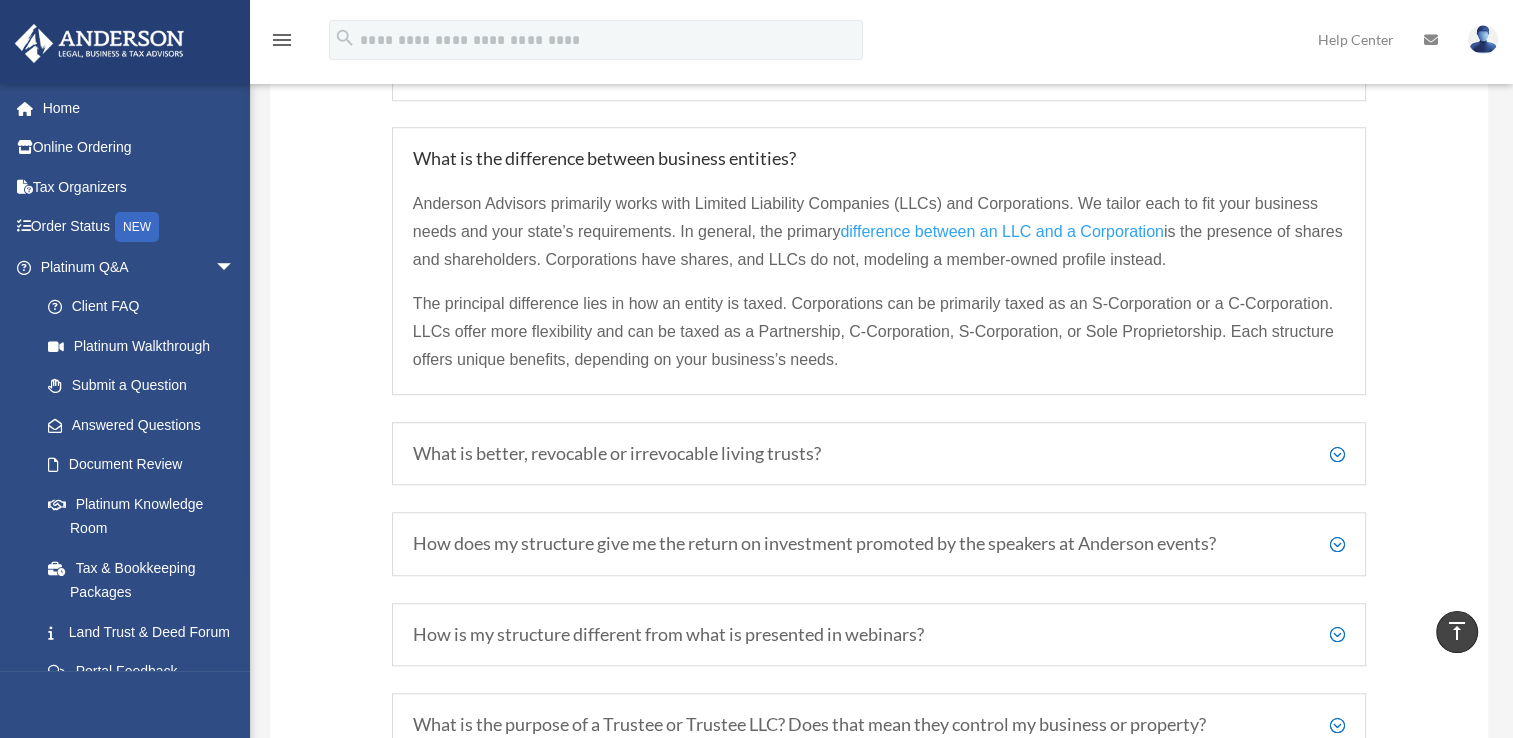 click on "What is better, revocable or irrevocable living trusts?" at bounding box center (879, 454) 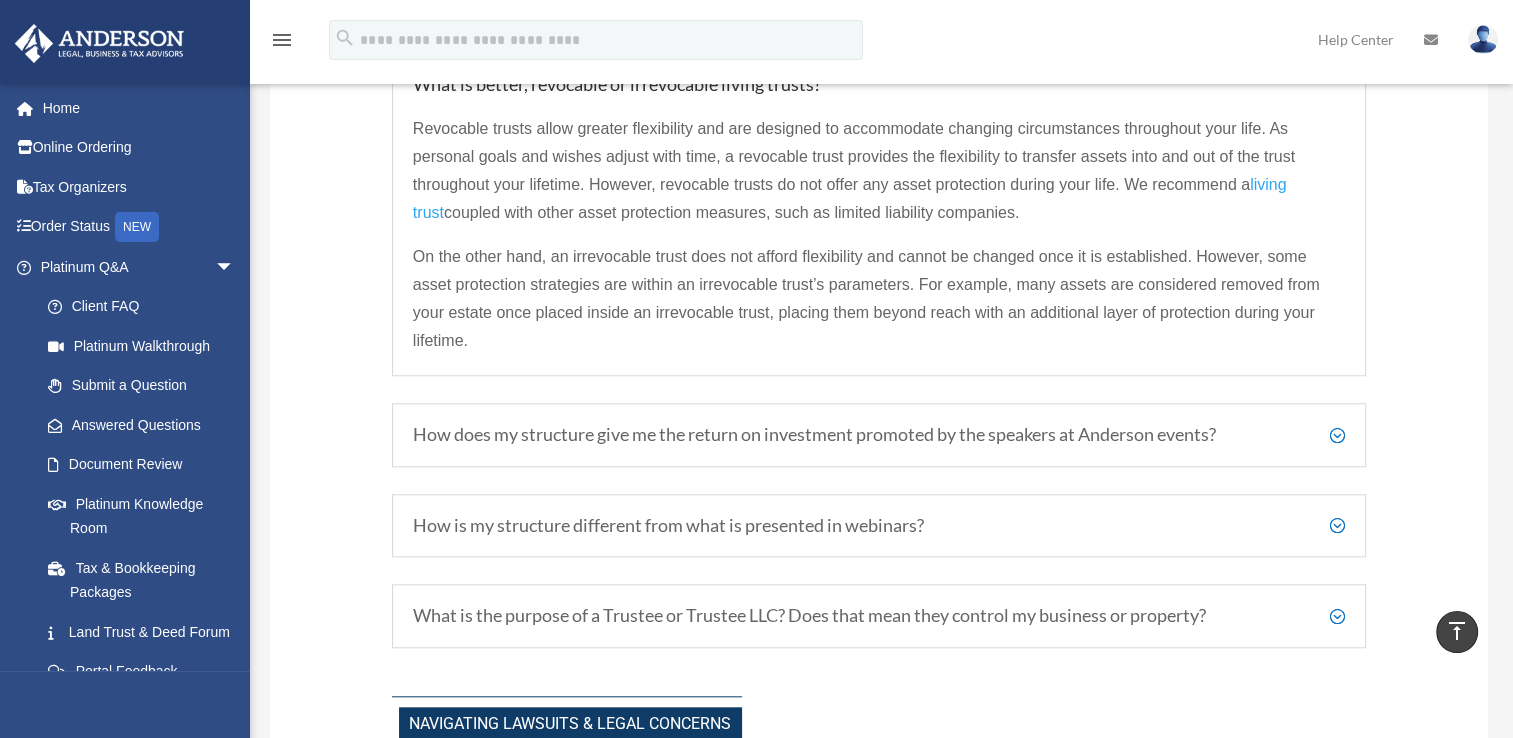 scroll, scrollTop: 1716, scrollLeft: 0, axis: vertical 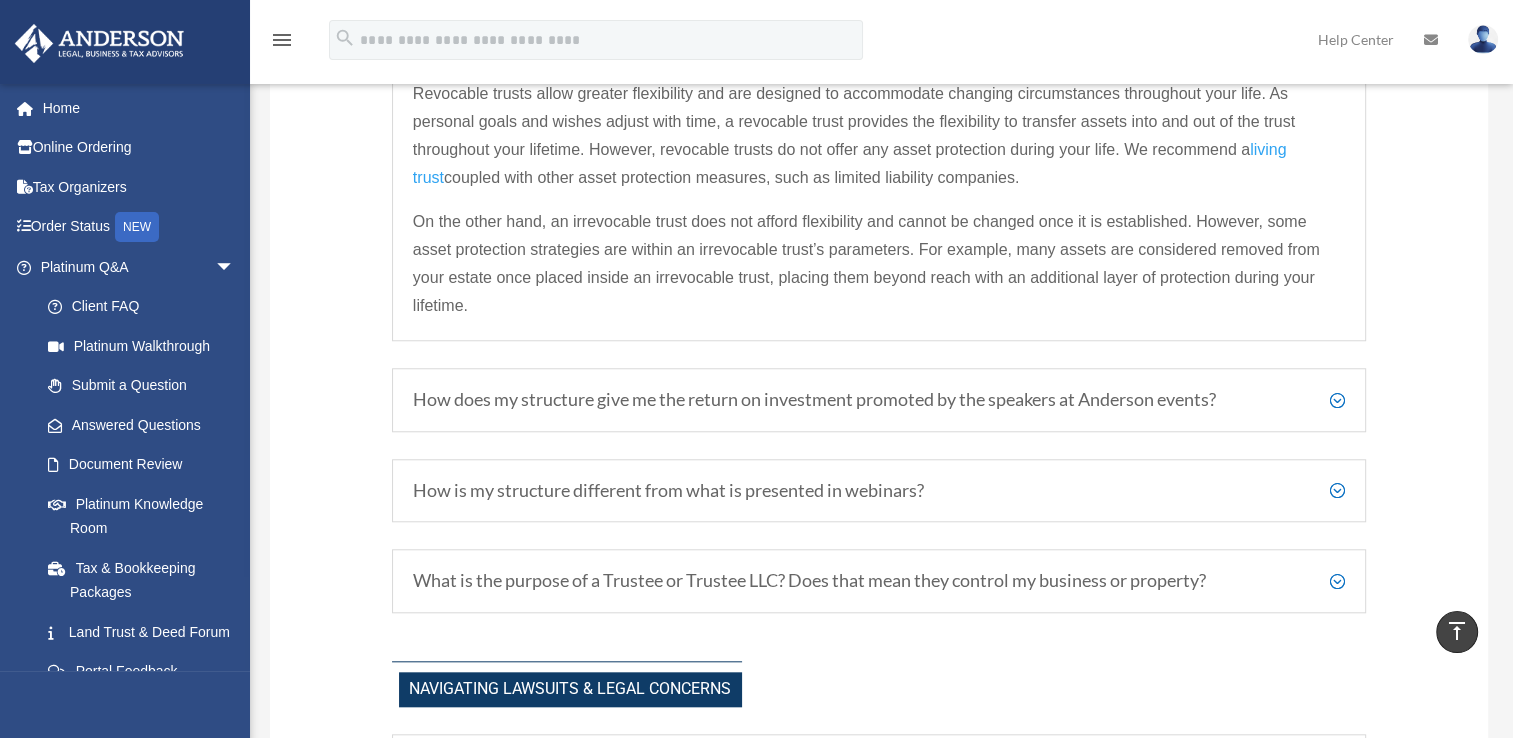 click on "How does my structure give me the return on investment promoted by the speakers at Anderson events?" at bounding box center [879, 400] 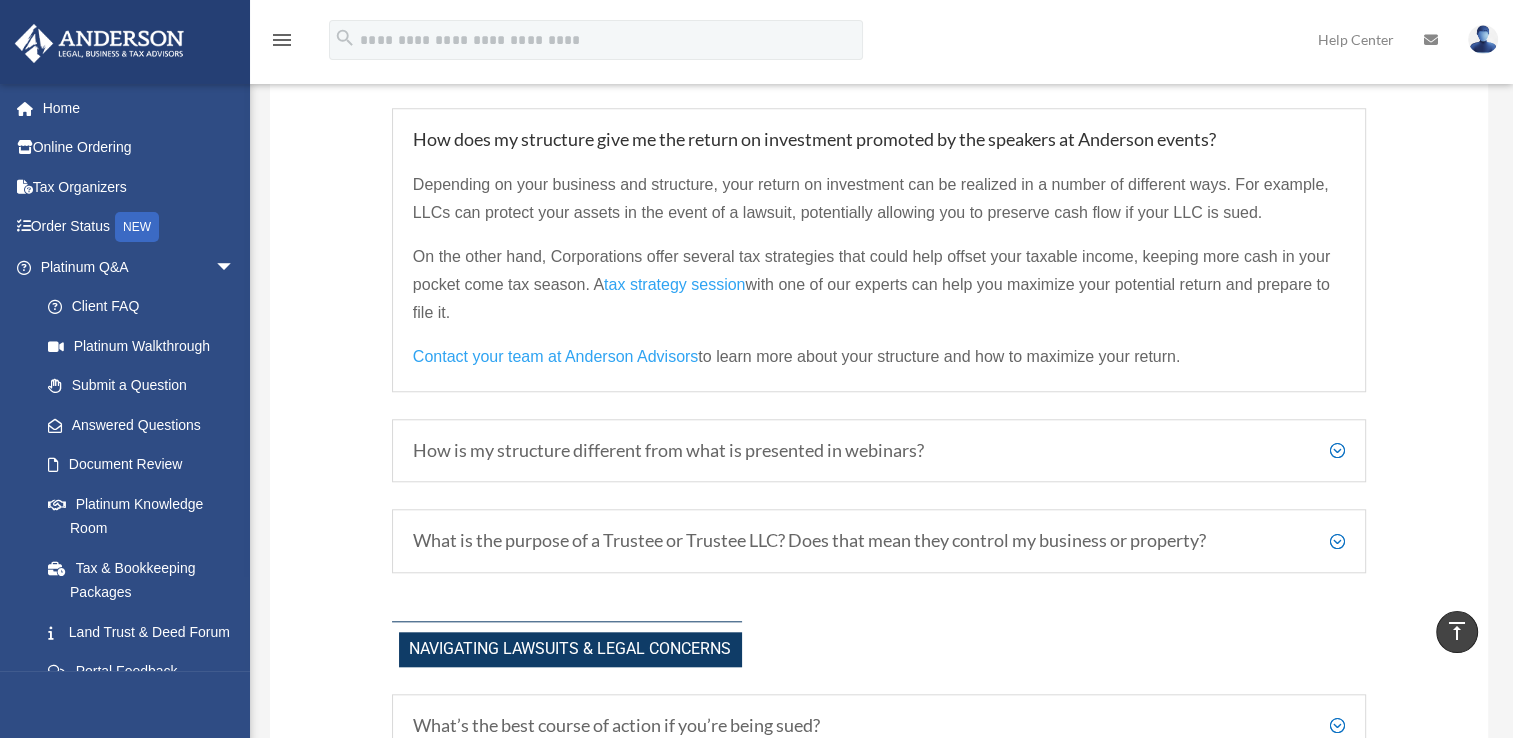 click on "How is my structure different from what is presented in webinars?" at bounding box center (879, 451) 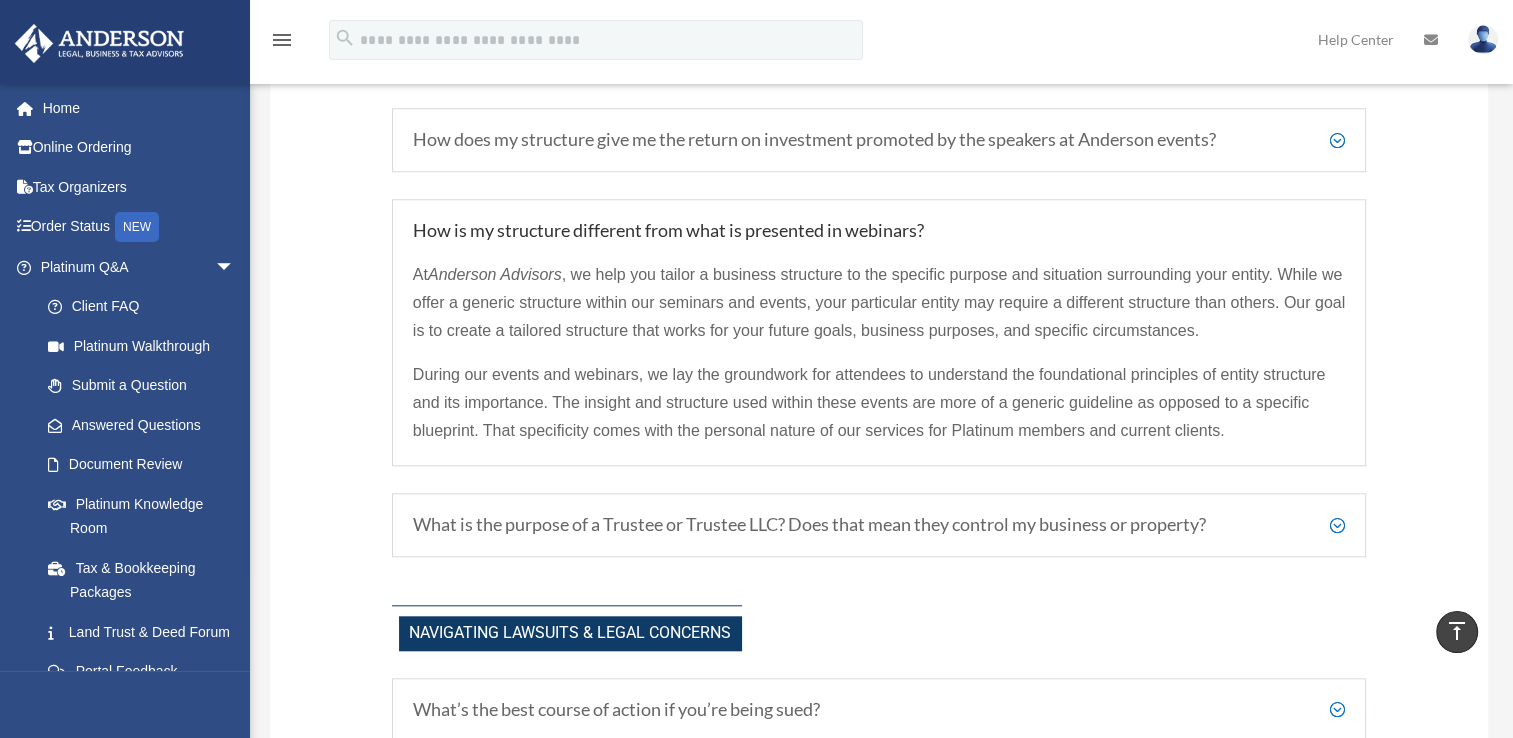 click on "What is the purpose of a Trustee or Trustee LLC? Does that mean they control my business or property?" at bounding box center [879, 525] 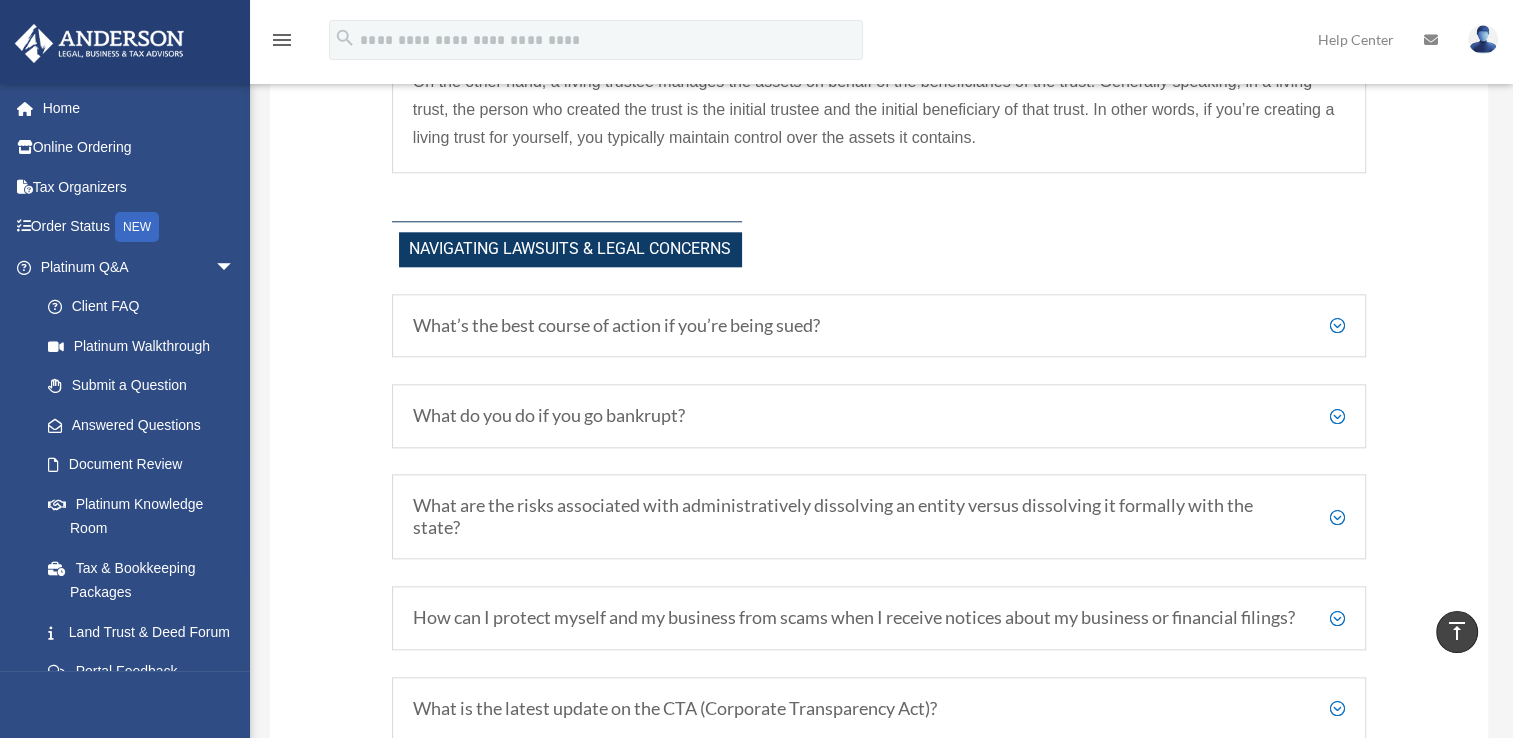 scroll, scrollTop: 2072, scrollLeft: 0, axis: vertical 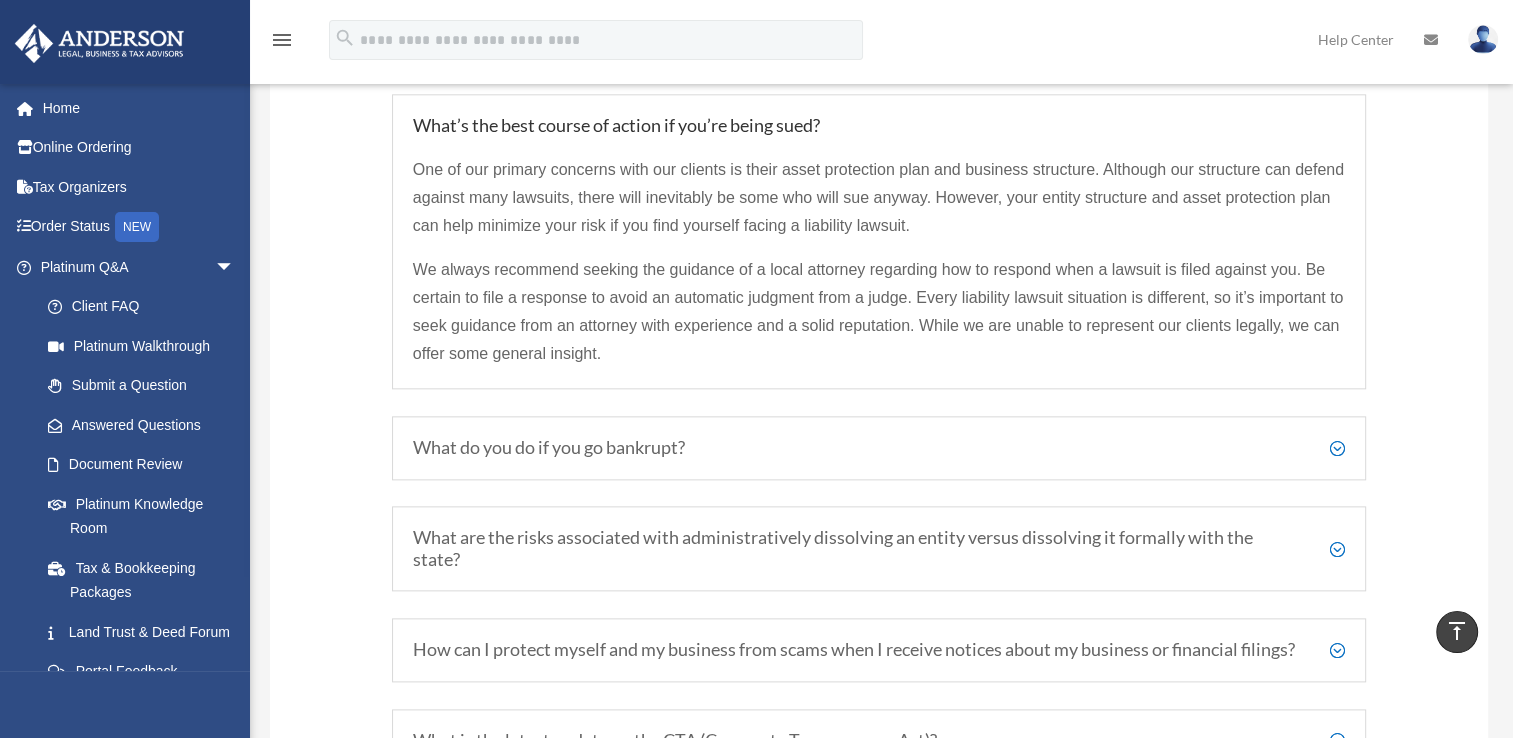 click on "What do you do if you go bankrupt?" at bounding box center [879, 448] 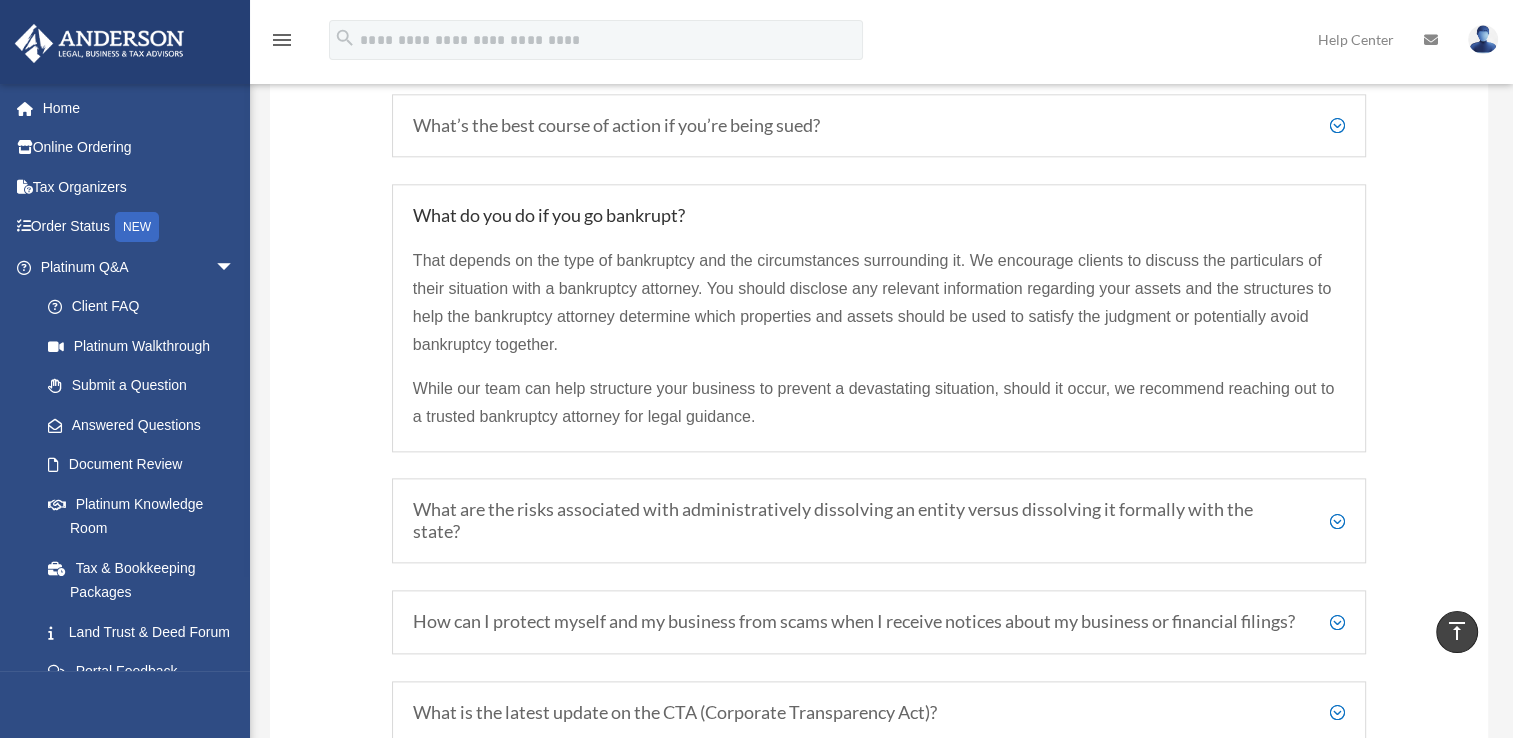 click on "What are the risks associated with administratively dissolving an entity versus dissolving it formally with the state?" at bounding box center (879, 520) 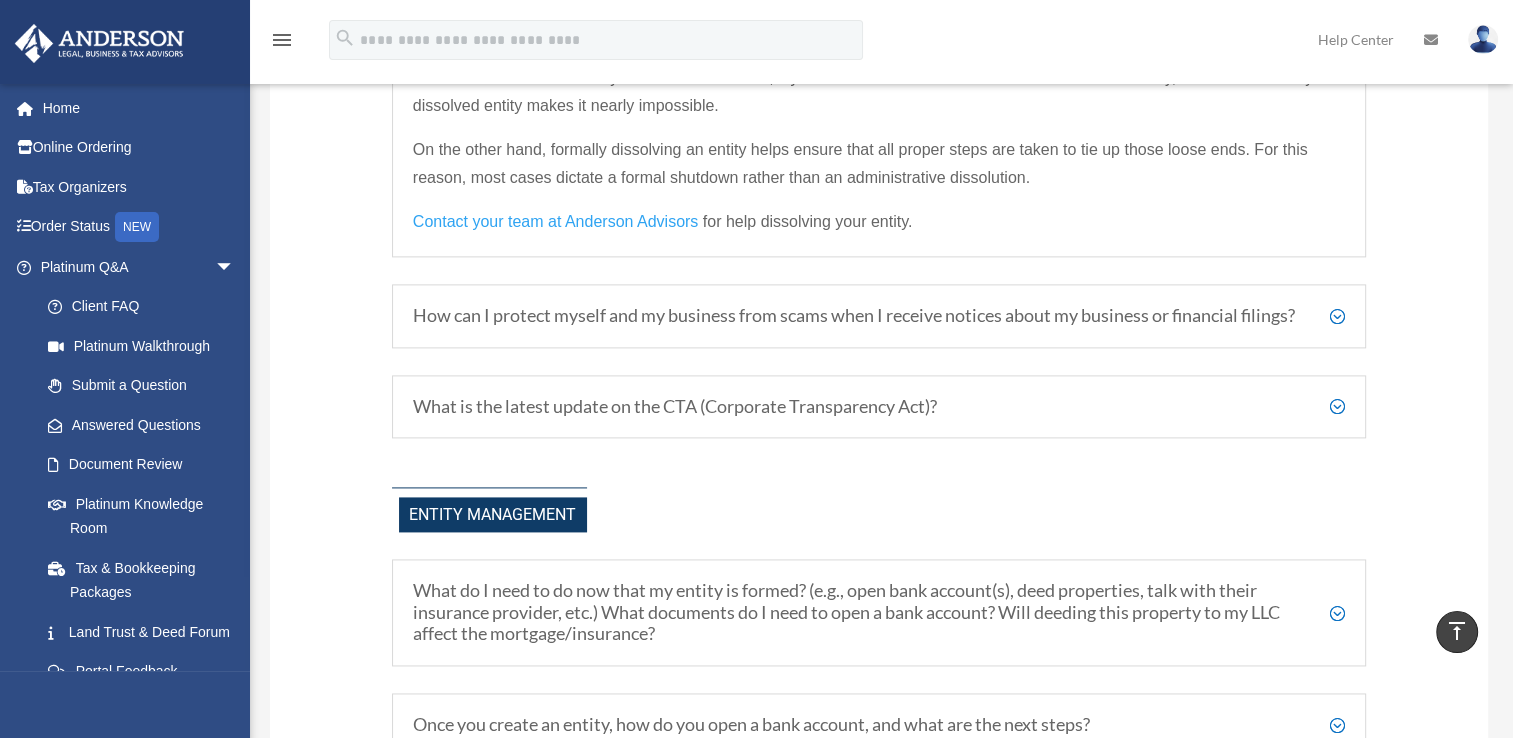 scroll, scrollTop: 2653, scrollLeft: 0, axis: vertical 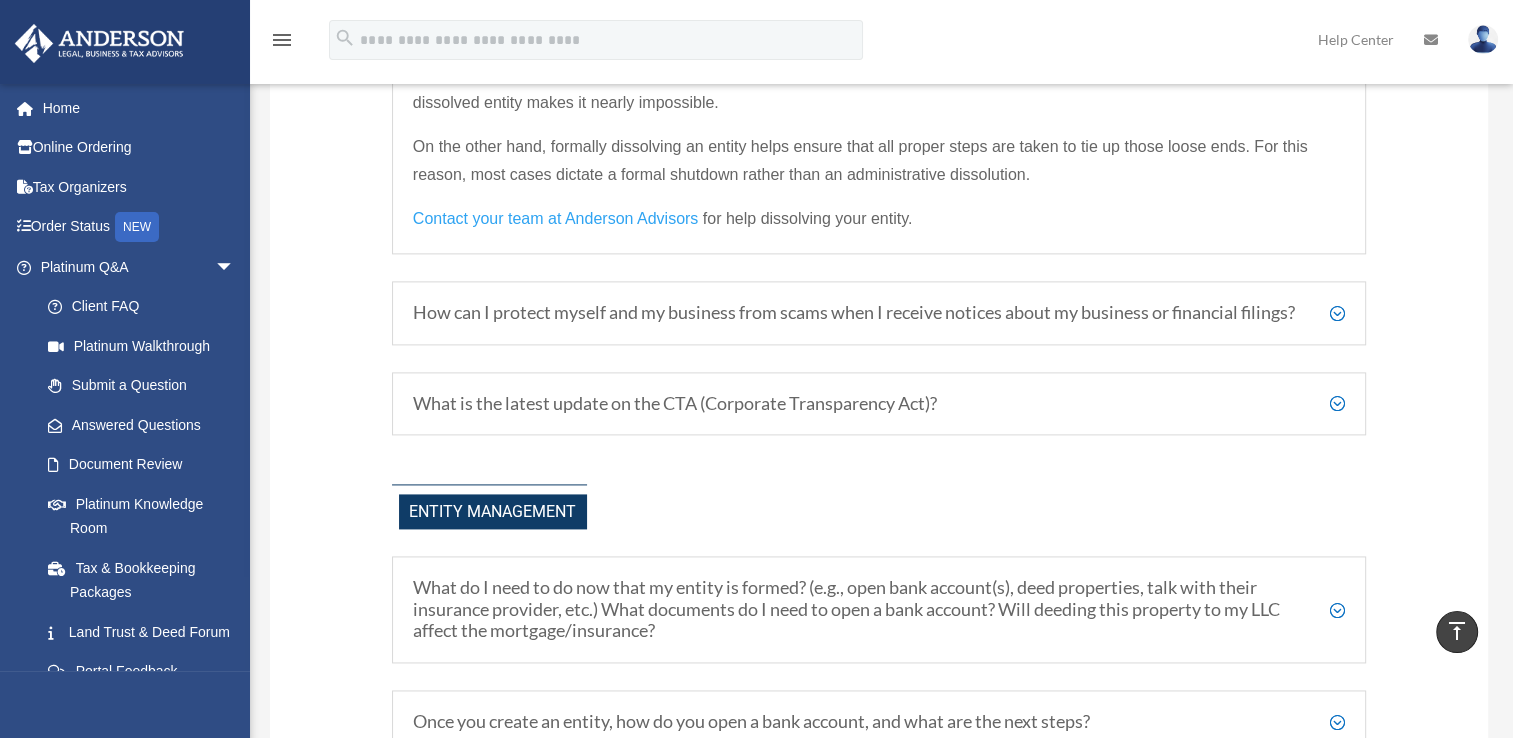click on "How can I protect myself and my business from scams when I receive notices about my business or financial filings?" at bounding box center (879, 313) 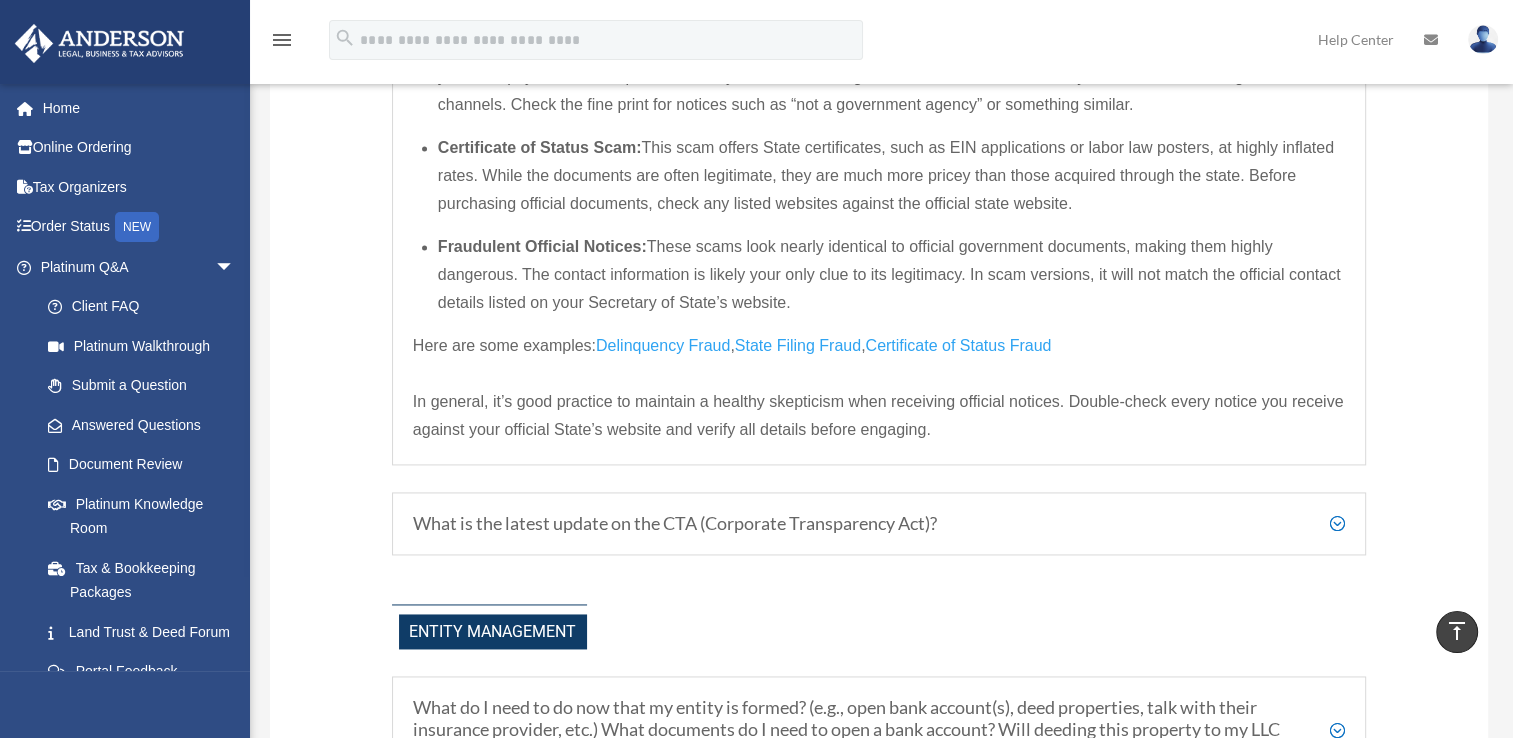 scroll, scrollTop: 2901, scrollLeft: 0, axis: vertical 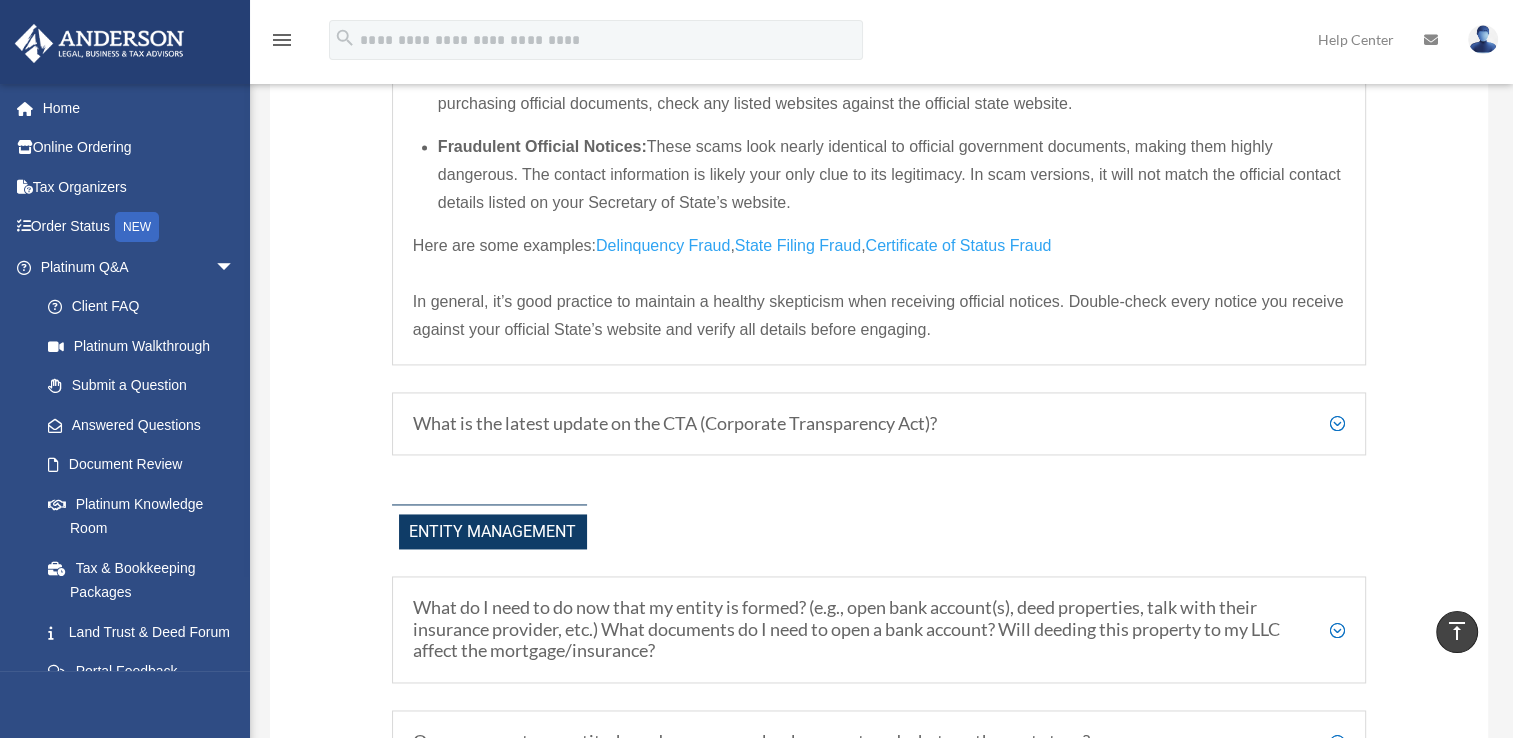 click on "What is the latest update on the CTA (Corporate Transparency Act)?" at bounding box center [879, 424] 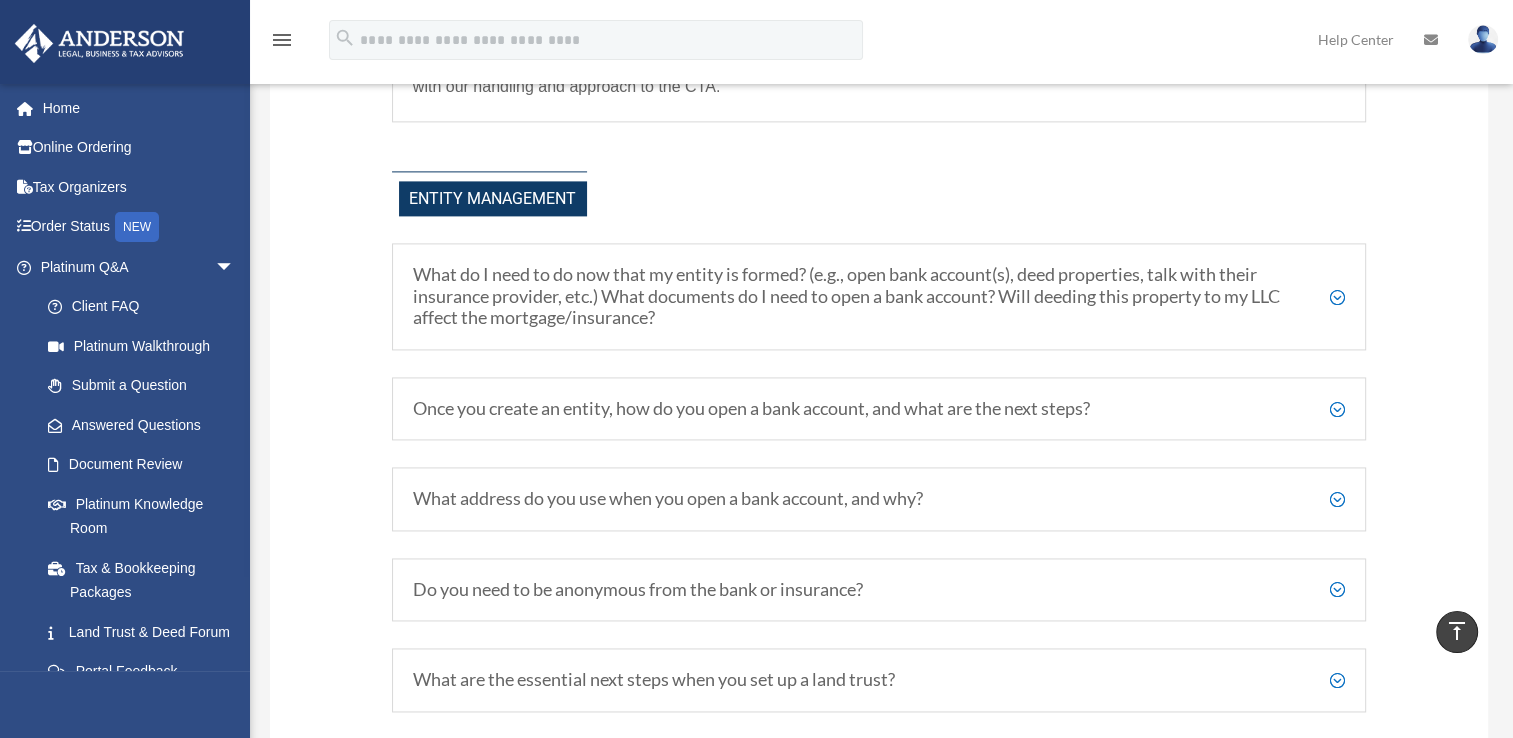 scroll, scrollTop: 2713, scrollLeft: 0, axis: vertical 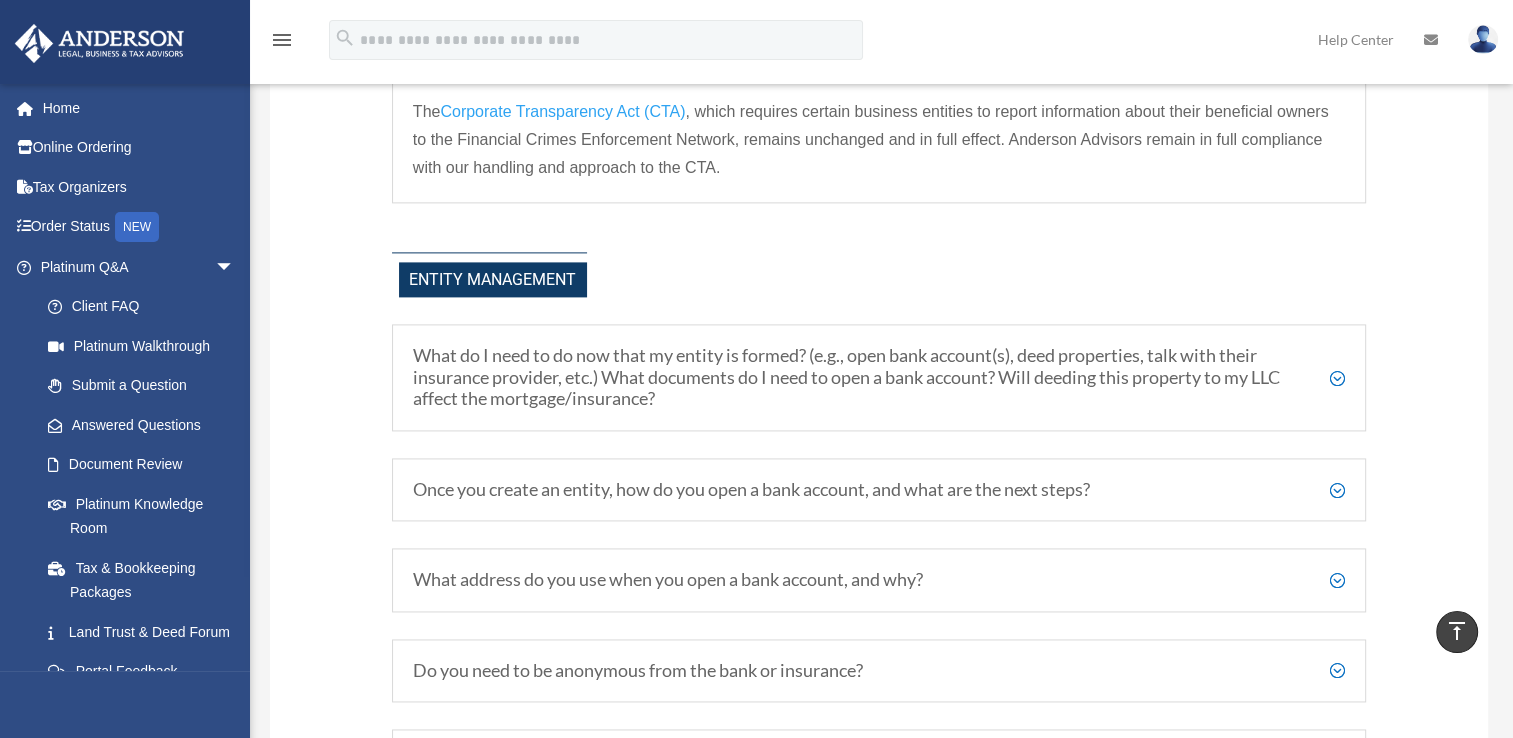 click on "Once you create an entity, how do you open a bank account, and what are the next steps?" at bounding box center [879, 490] 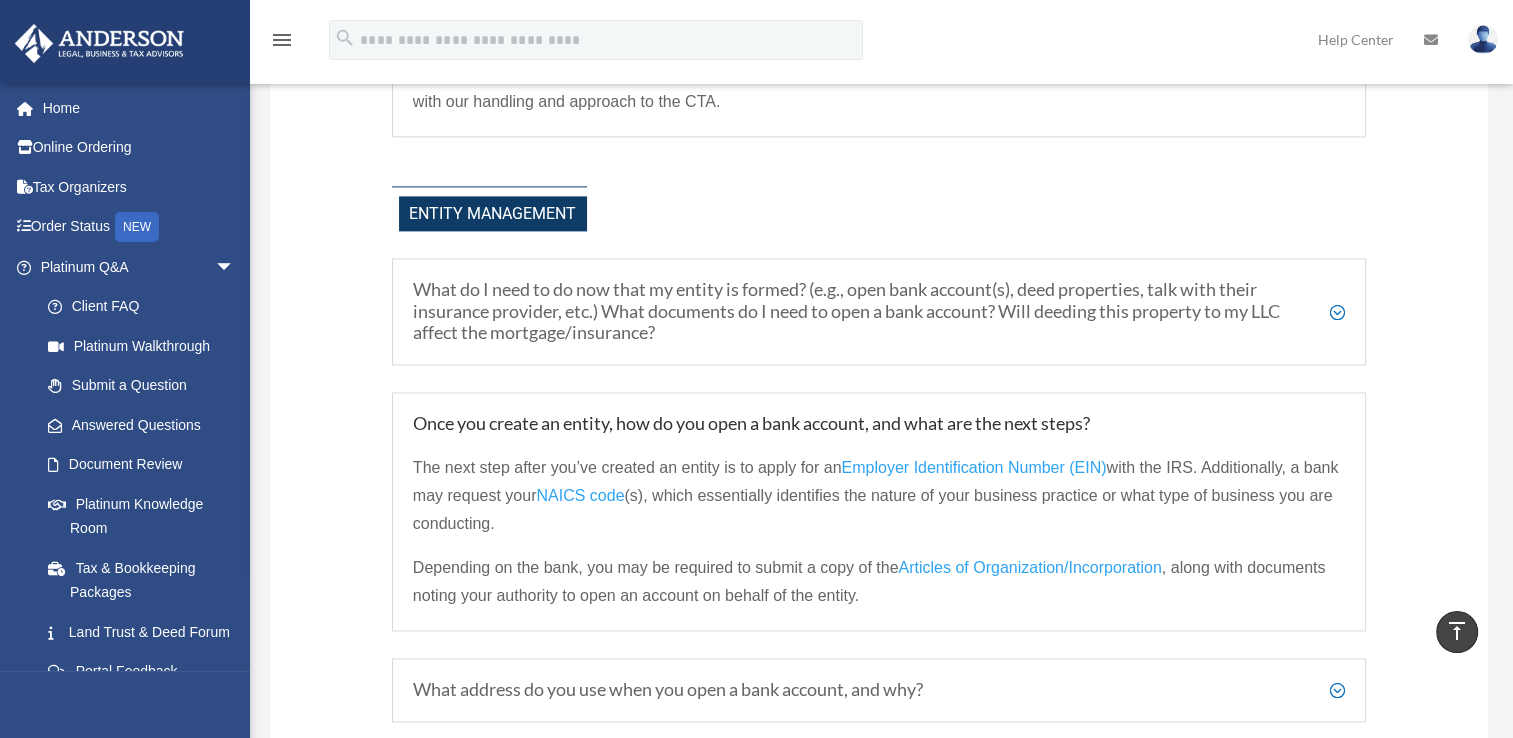 scroll, scrollTop: 2813, scrollLeft: 0, axis: vertical 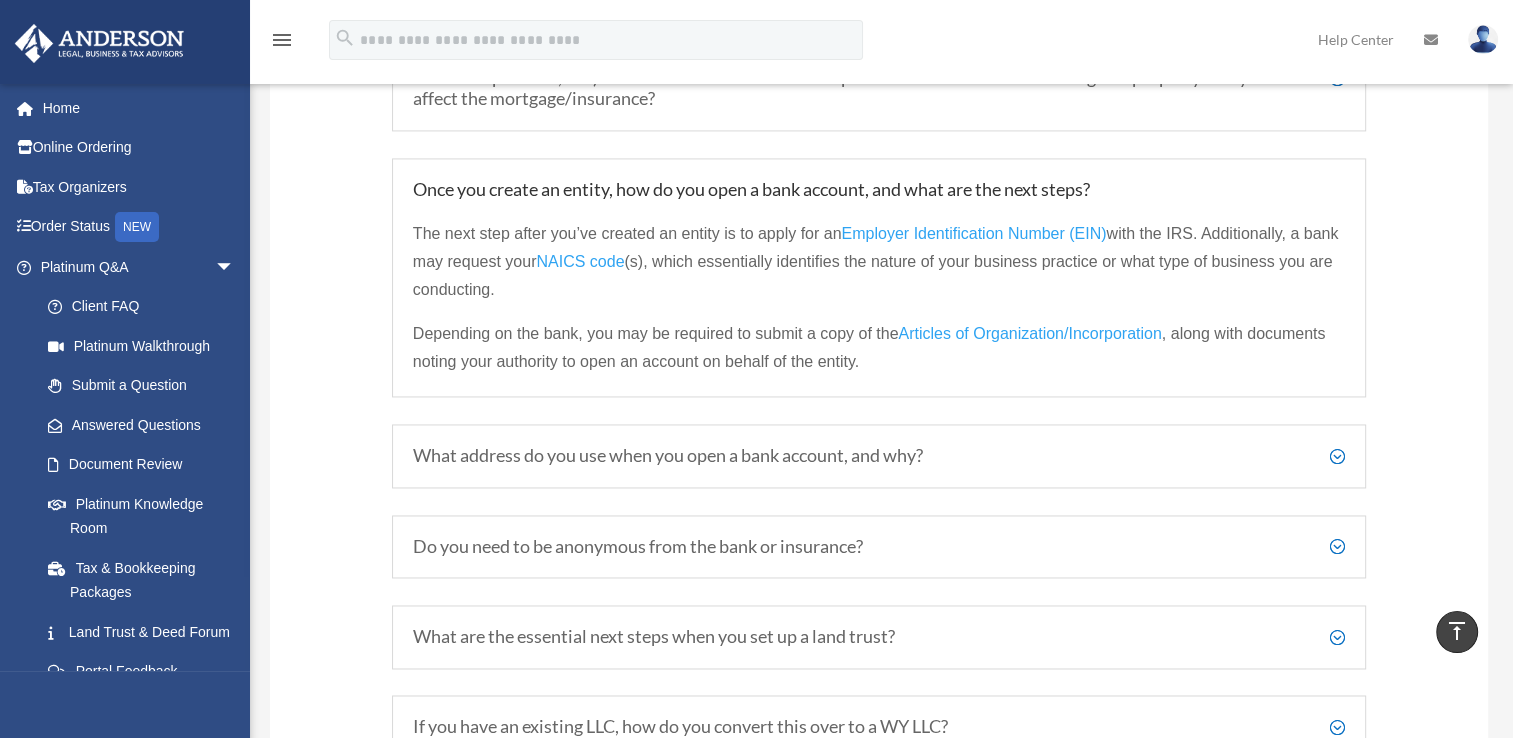 drag, startPoint x: 897, startPoint y: 259, endPoint x: 824, endPoint y: 465, distance: 218.55205 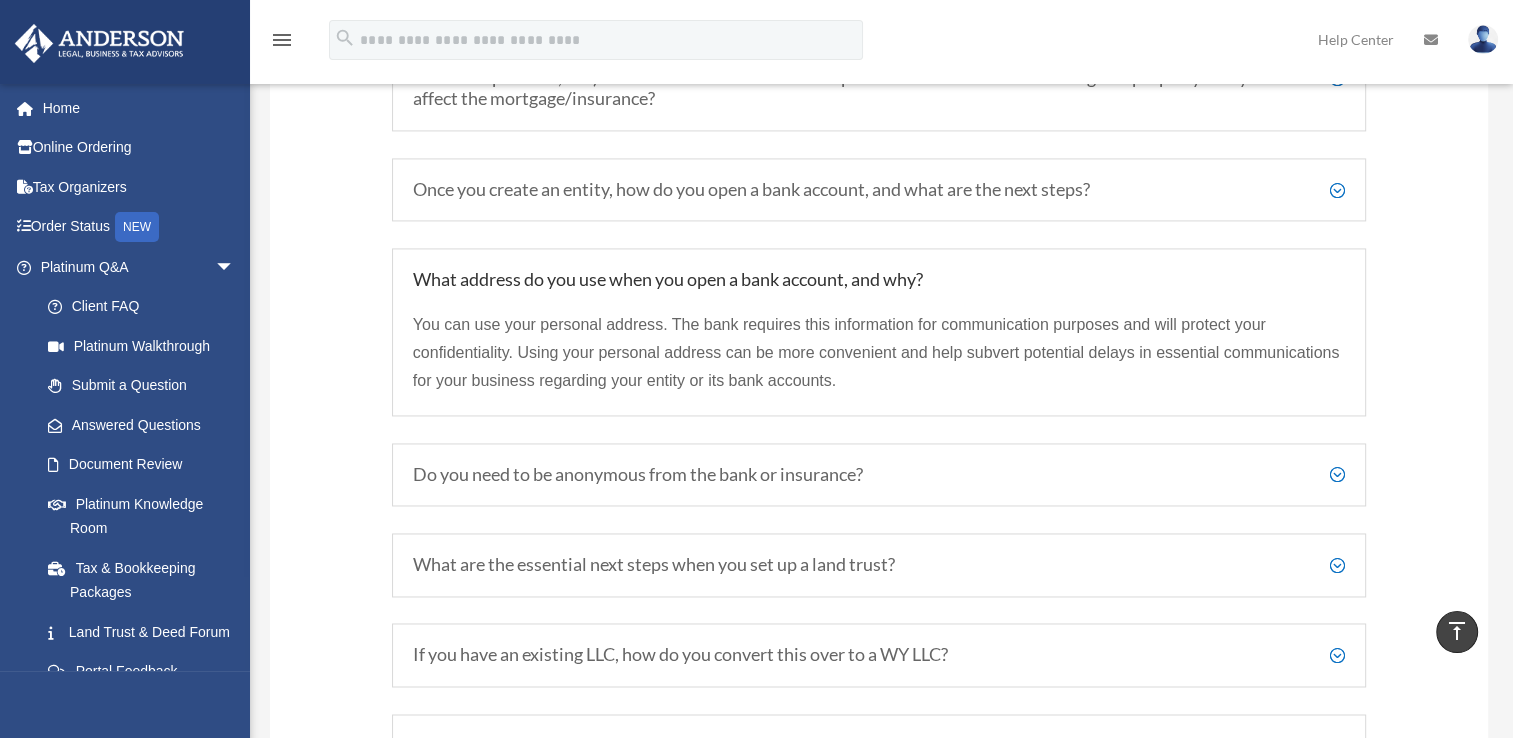 drag, startPoint x: 673, startPoint y: 501, endPoint x: 672, endPoint y: 481, distance: 20.024984 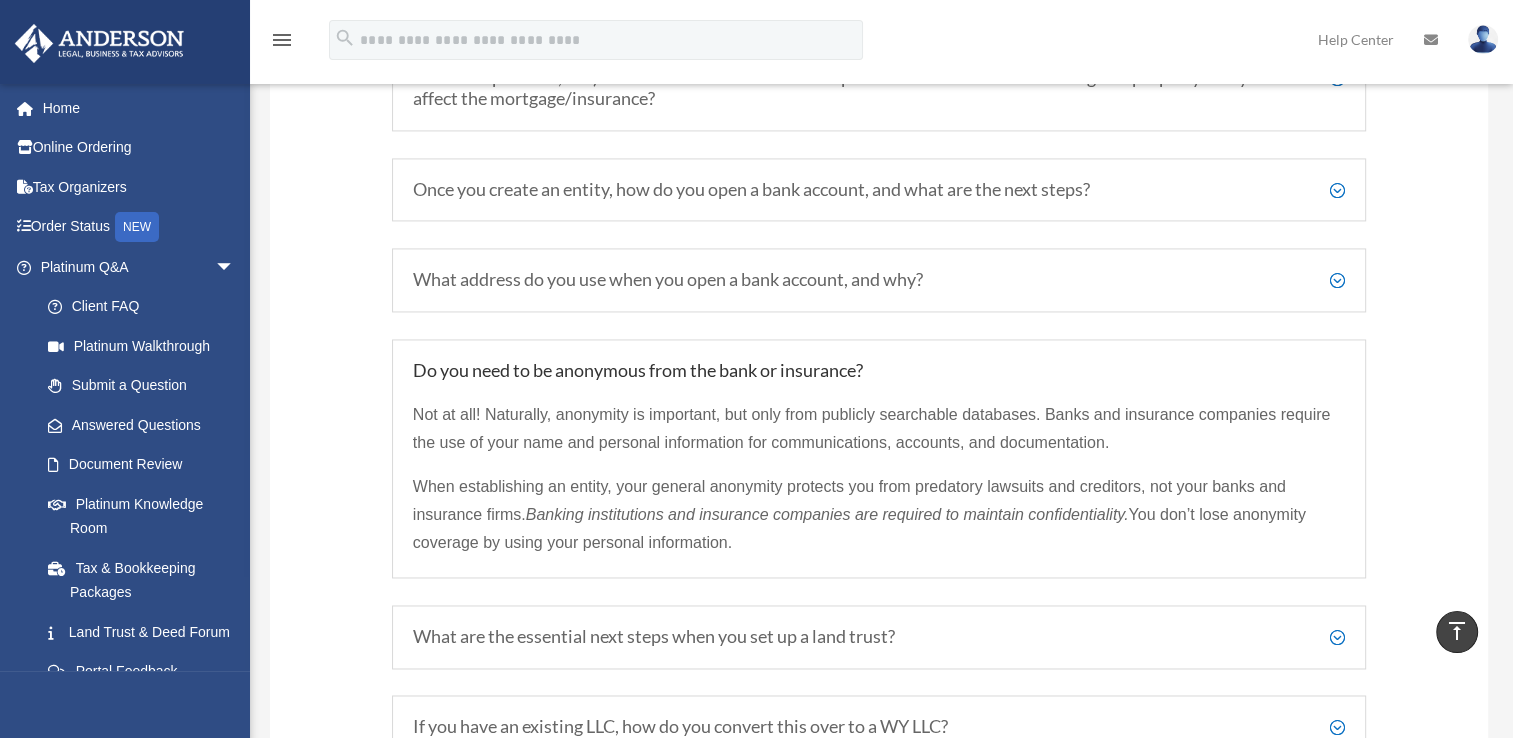 drag, startPoint x: 525, startPoint y: 590, endPoint x: 410, endPoint y: 557, distance: 119.64113 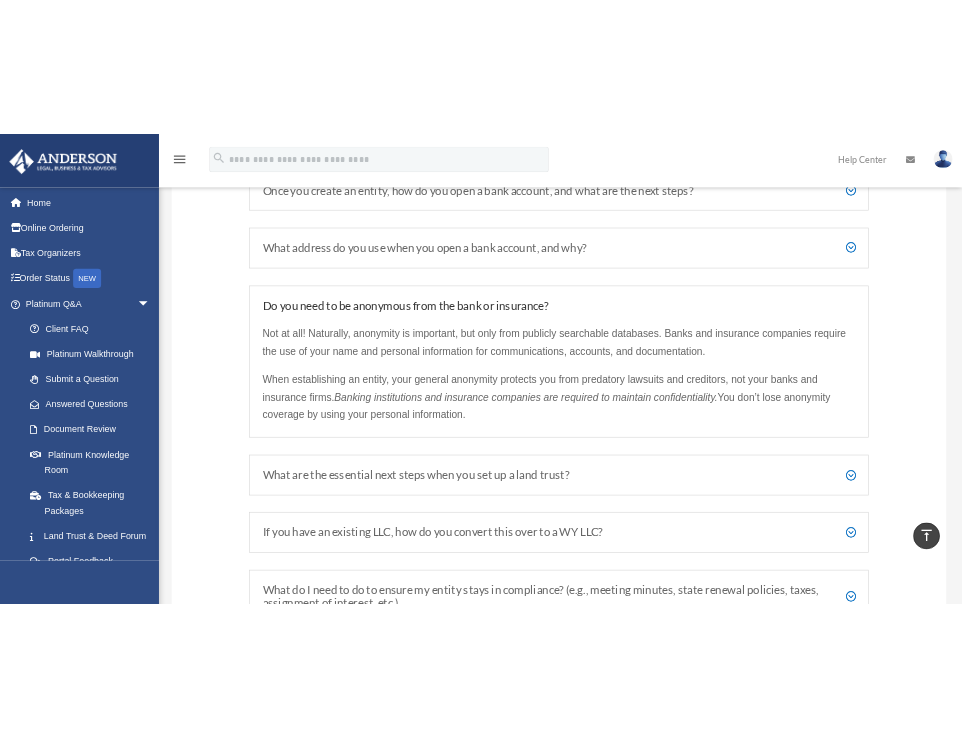 scroll, scrollTop: 3213, scrollLeft: 0, axis: vertical 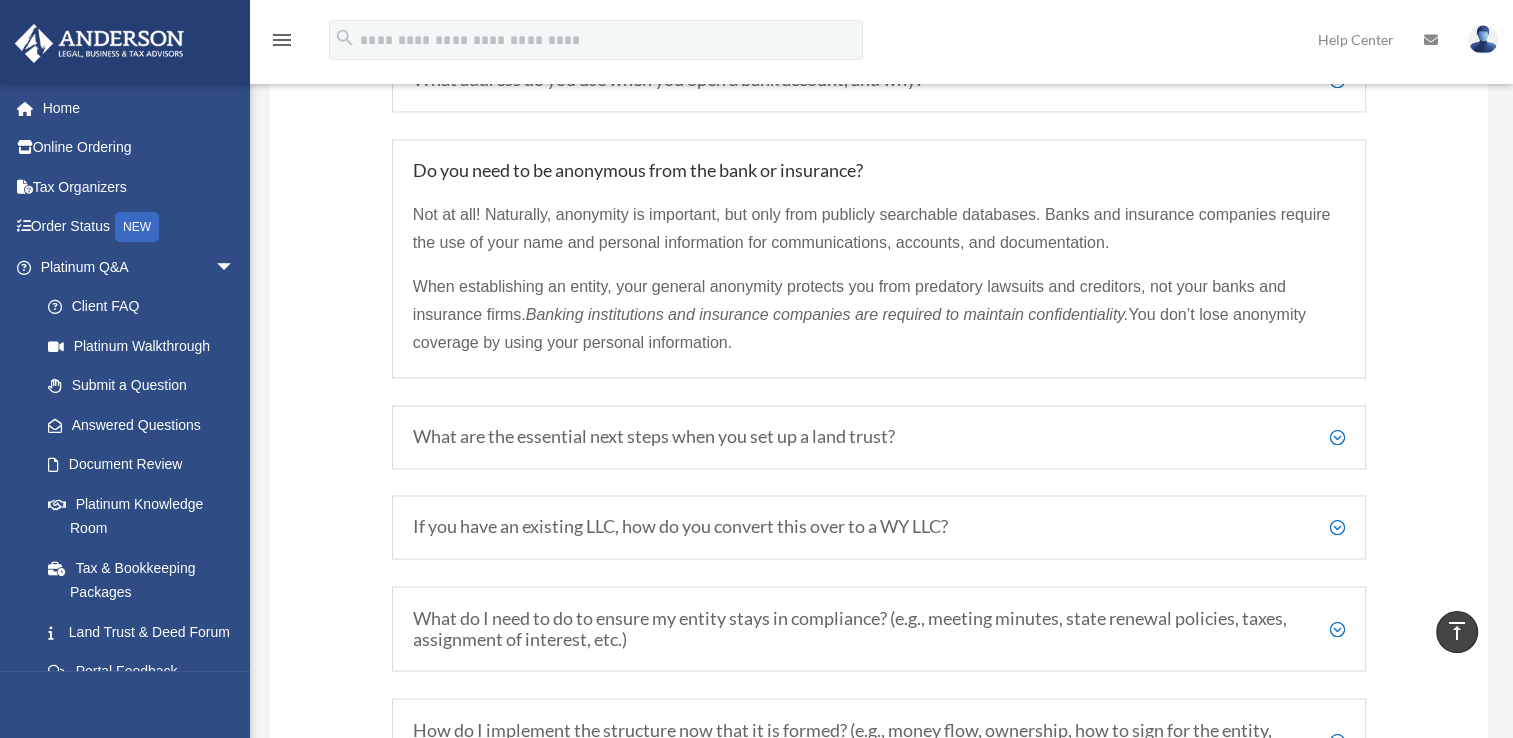 click on "What are the essential next steps when you set up a land trust?" at bounding box center (879, 437) 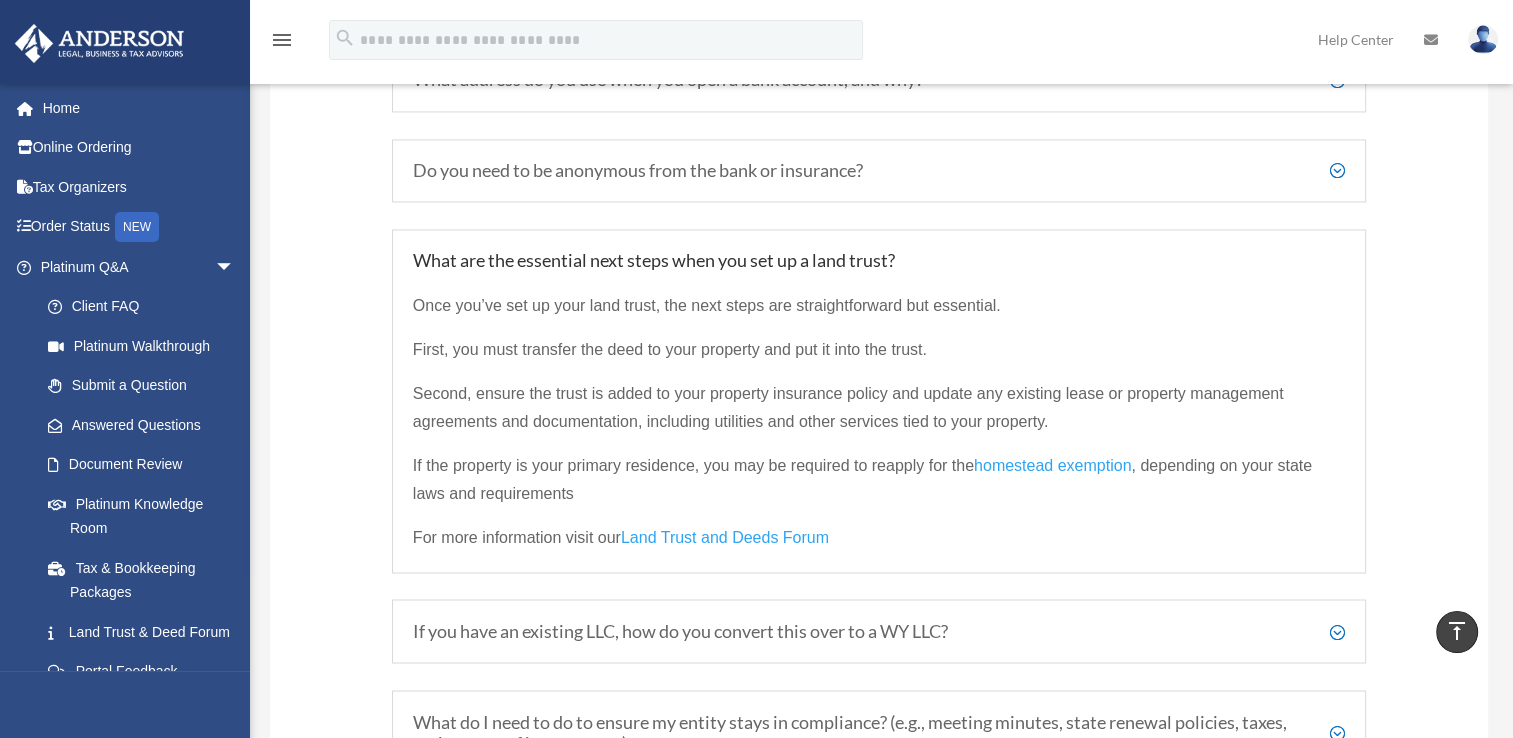 drag, startPoint x: 588, startPoint y: 441, endPoint x: 602, endPoint y: 429, distance: 18.439089 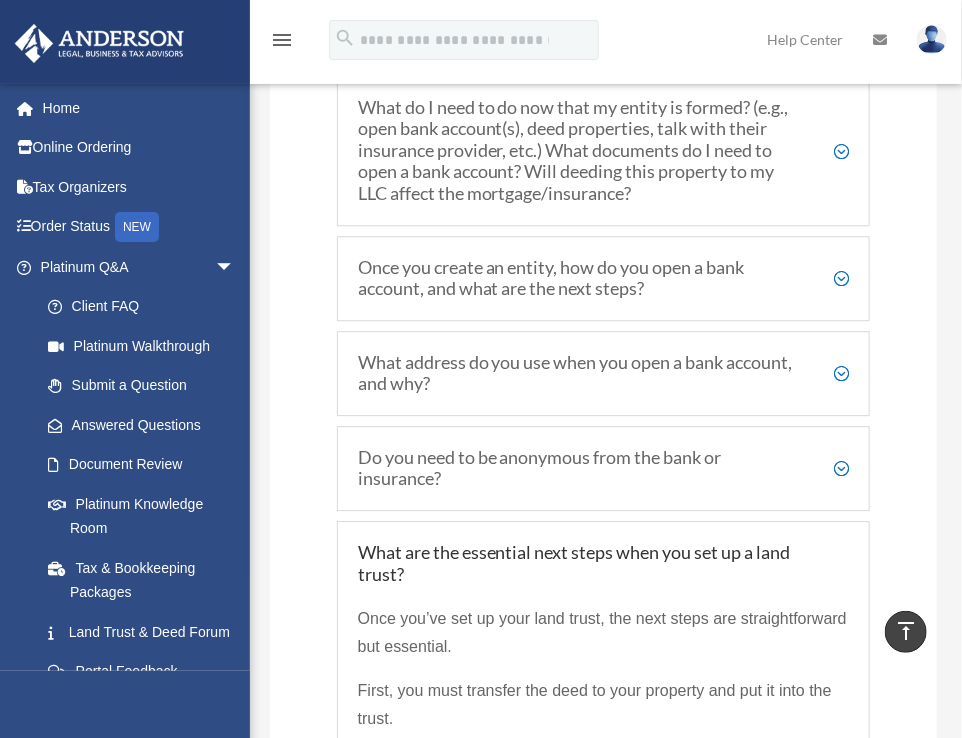 scroll, scrollTop: 4013, scrollLeft: 0, axis: vertical 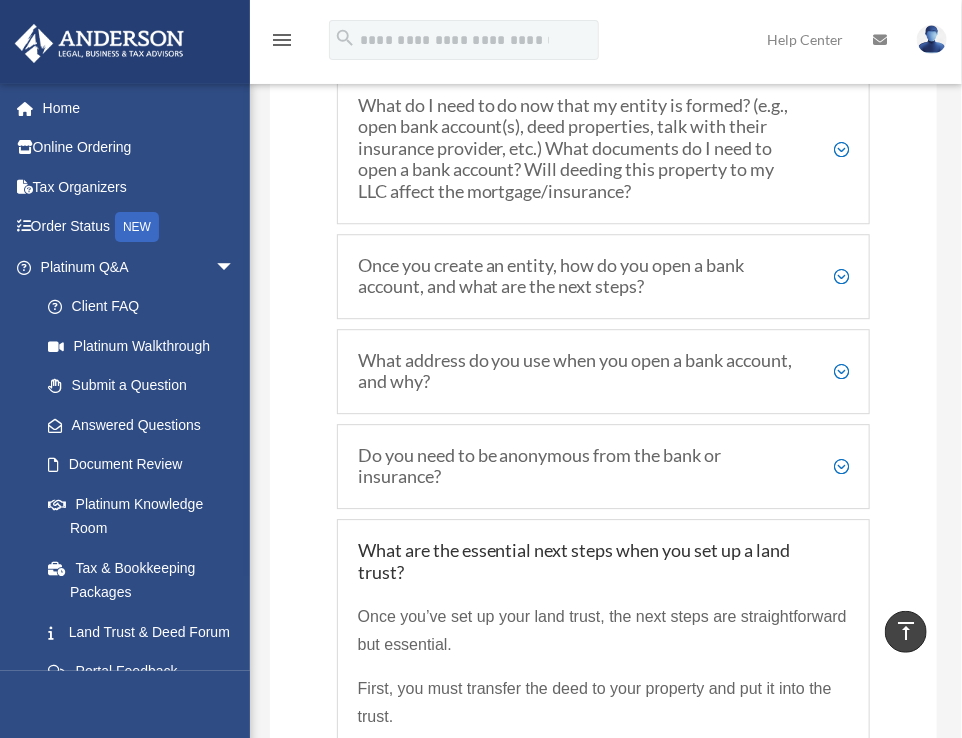 click on "What do I need to do now that my entity is formed? (e.g., open bank account(s), deed properties, talk with their insurance provider, etc.) What documents do I need to open a bank account? Will deeding this property to my LLC affect the mortgage/insurance?" at bounding box center (604, 149) 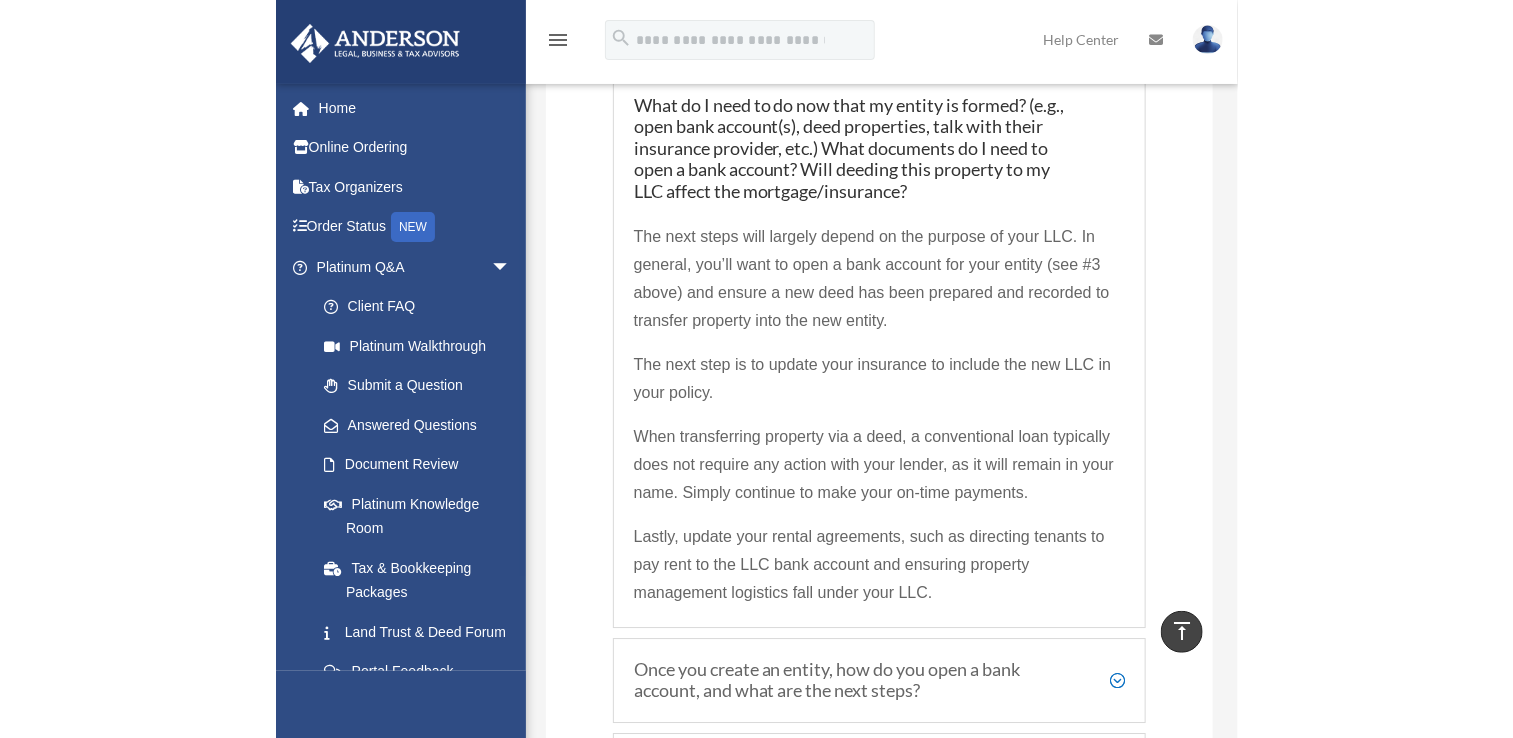 scroll, scrollTop: 0, scrollLeft: 0, axis: both 